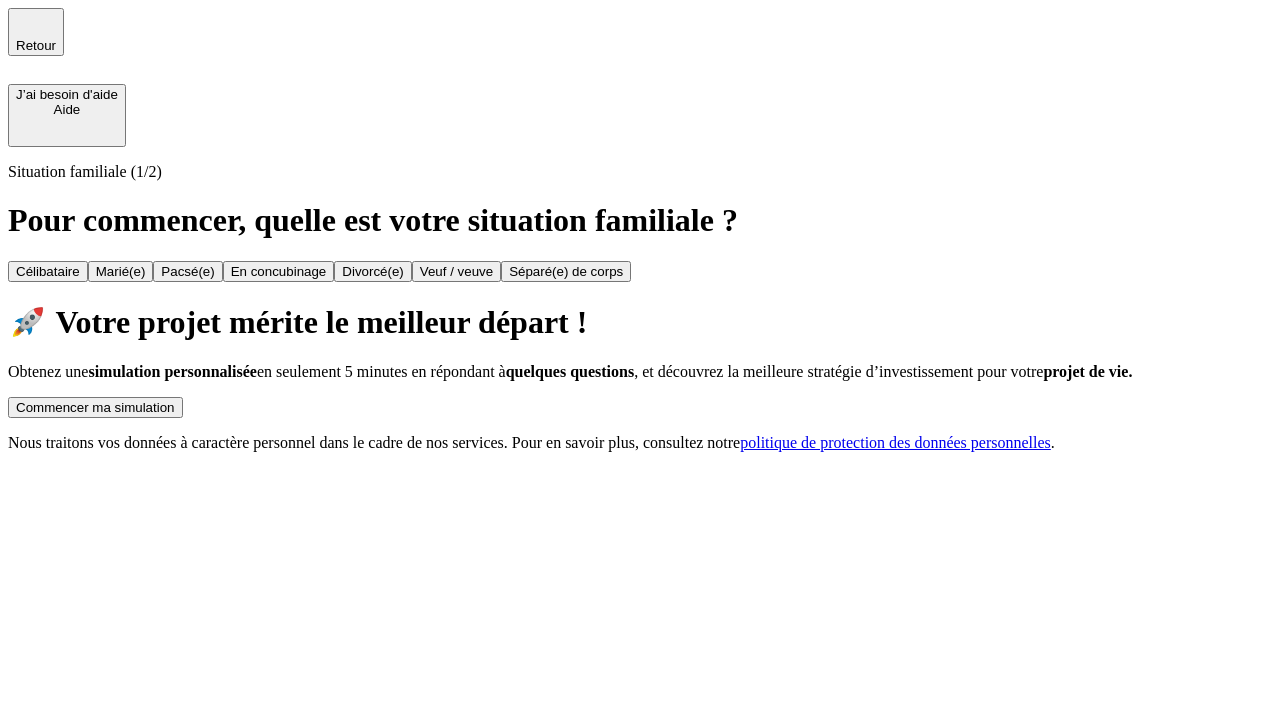 scroll, scrollTop: 0, scrollLeft: 0, axis: both 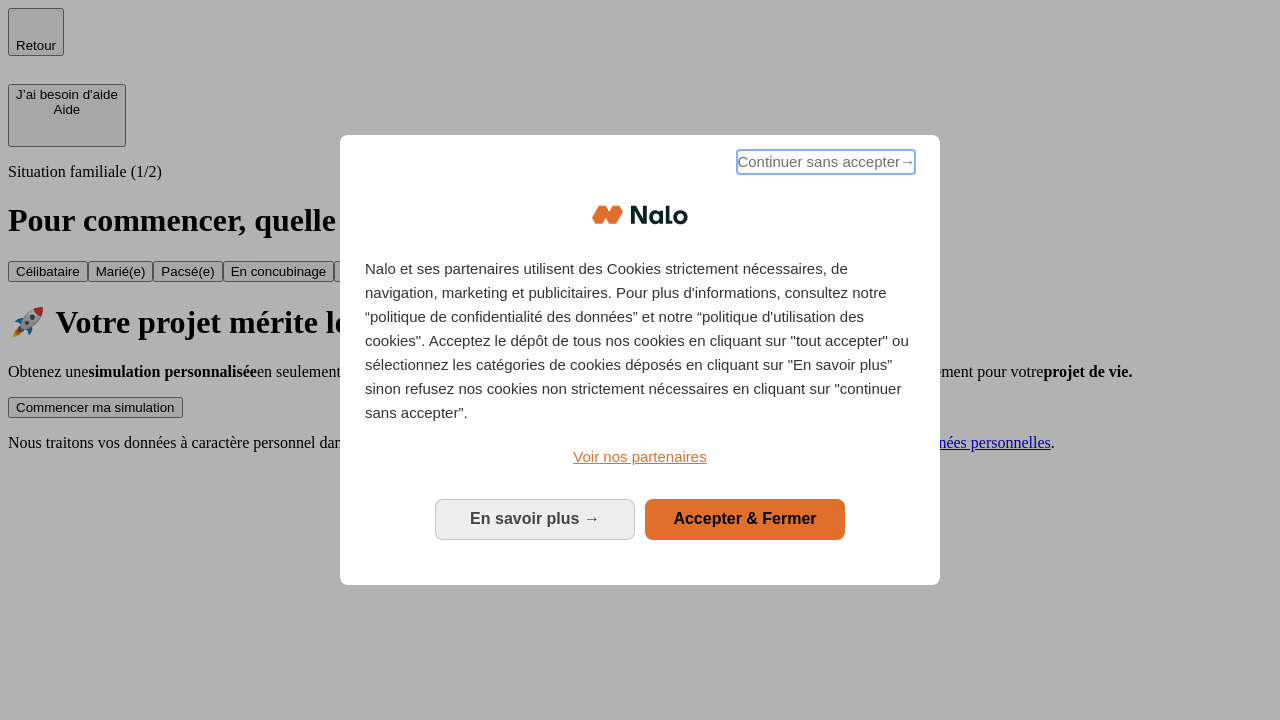 click on "Continuer sans accepter  →" at bounding box center (826, 162) 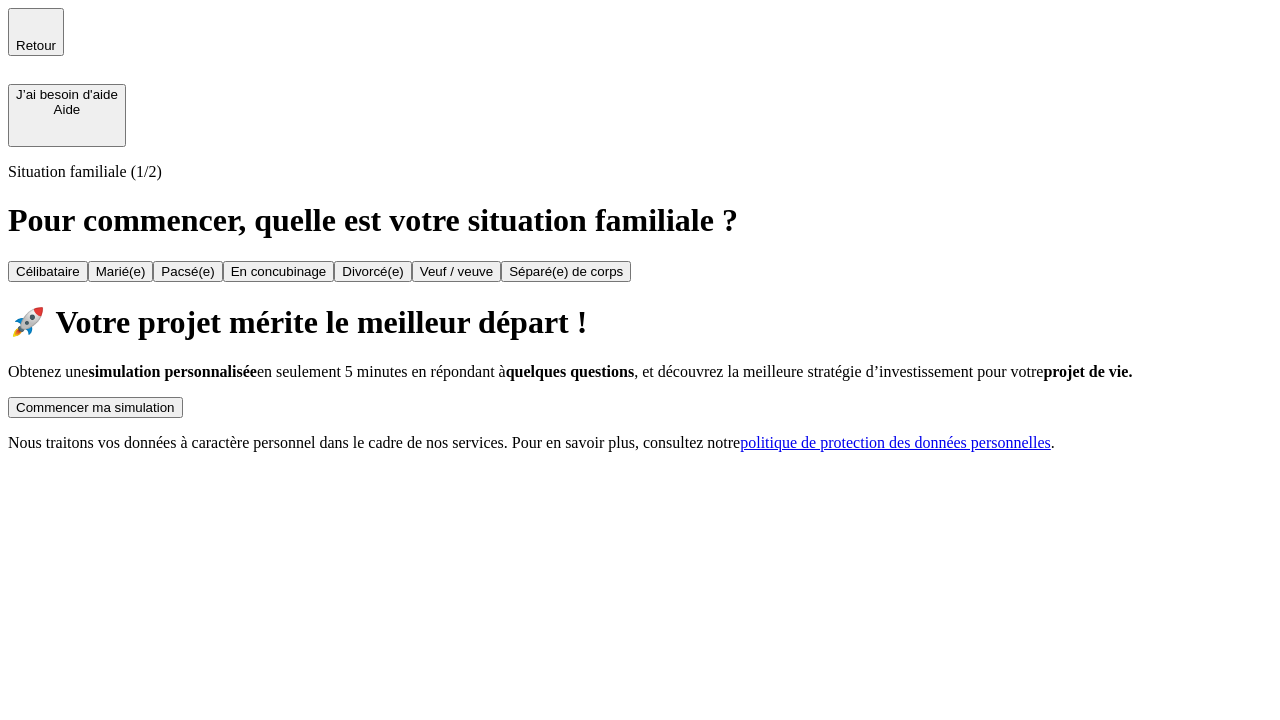click on "Commencer ma simulation" at bounding box center [95, 407] 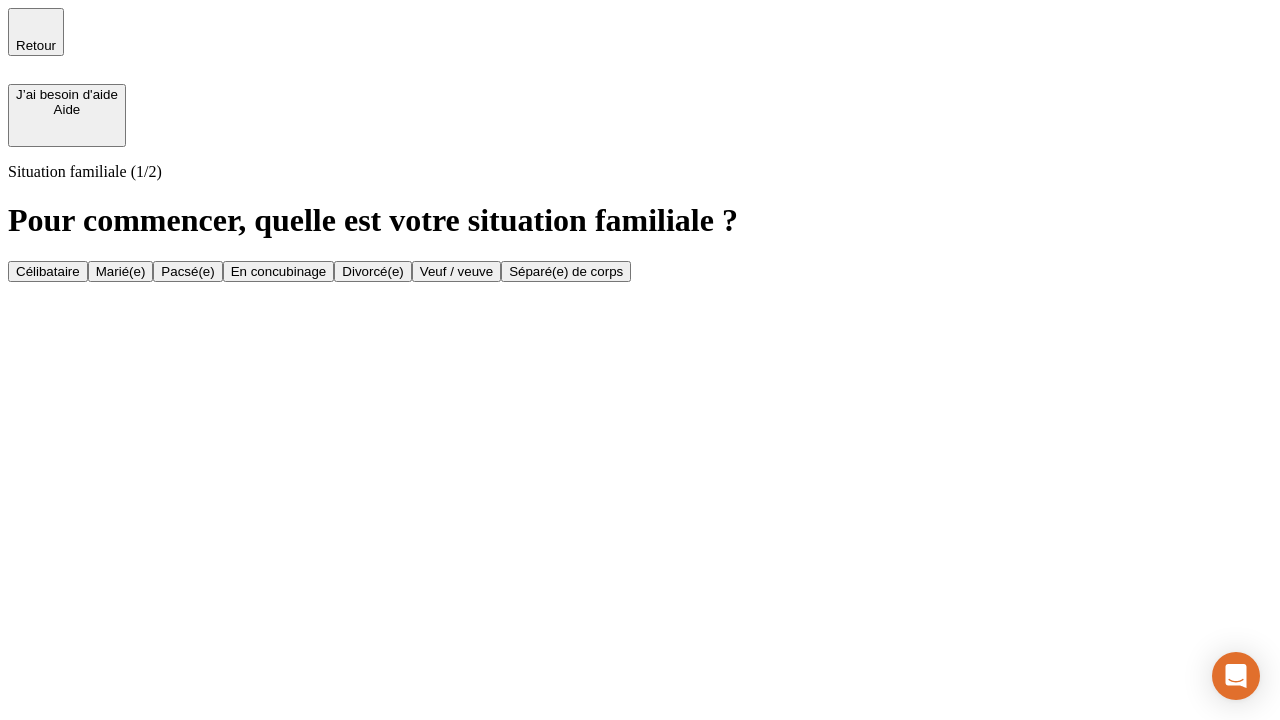 click on "Veuf / veuve" at bounding box center (456, 271) 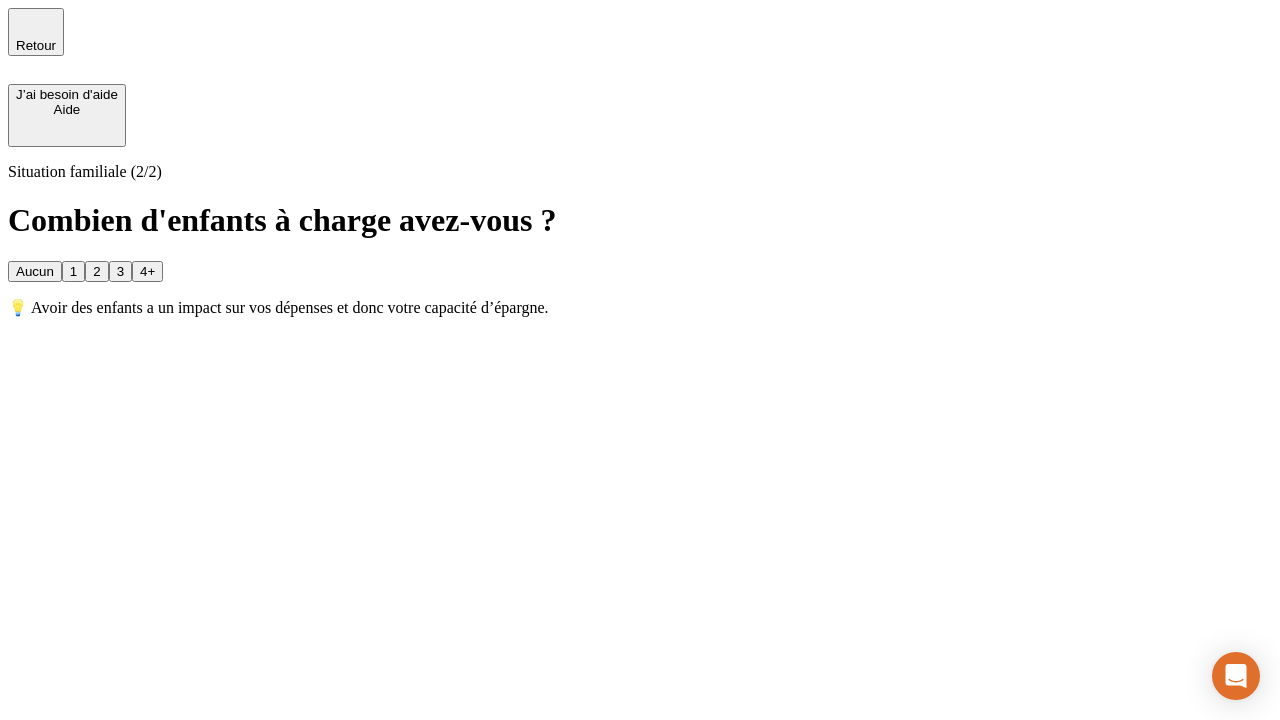 click on "Aucun" at bounding box center (35, 271) 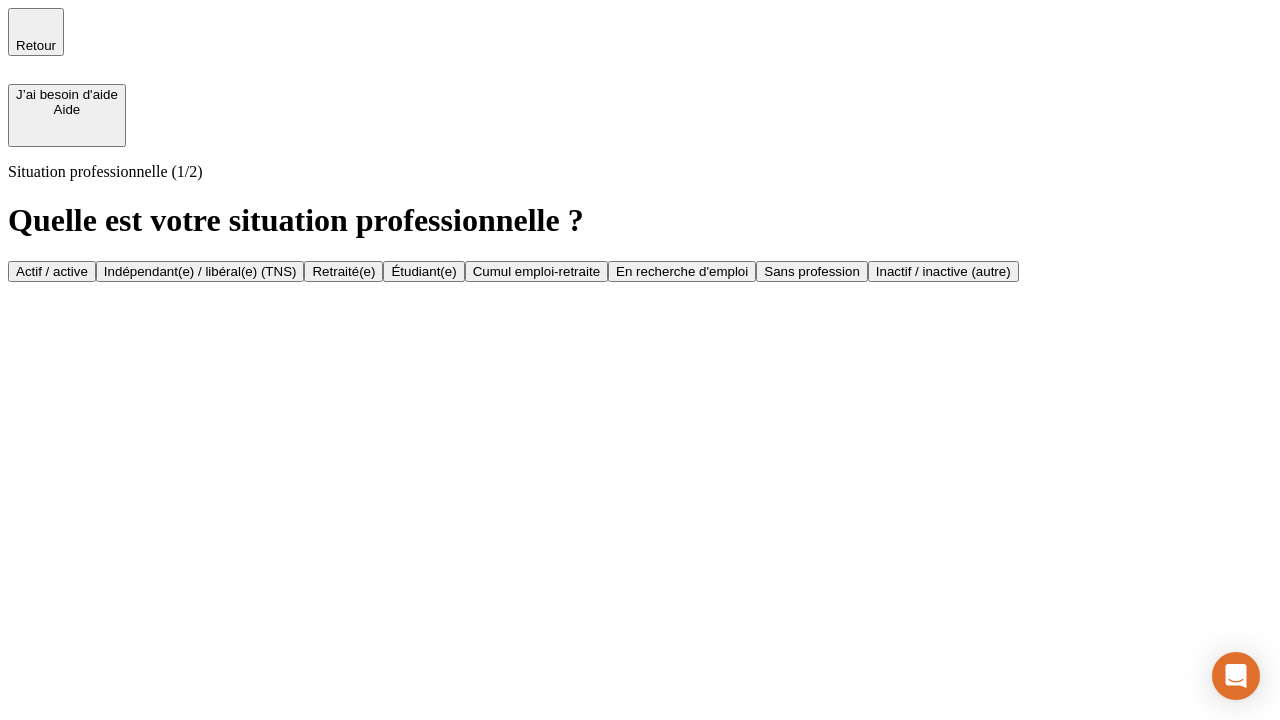 click on "Retraité(e)" at bounding box center (343, 271) 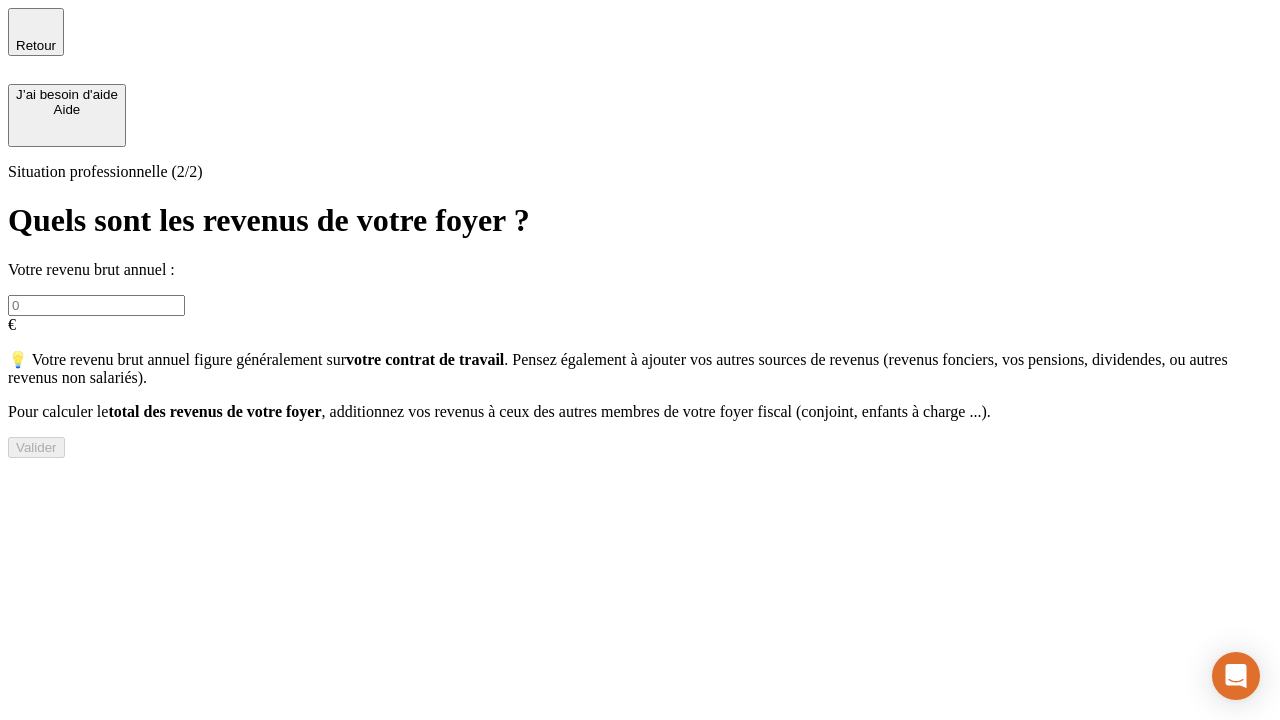 click at bounding box center (96, 305) 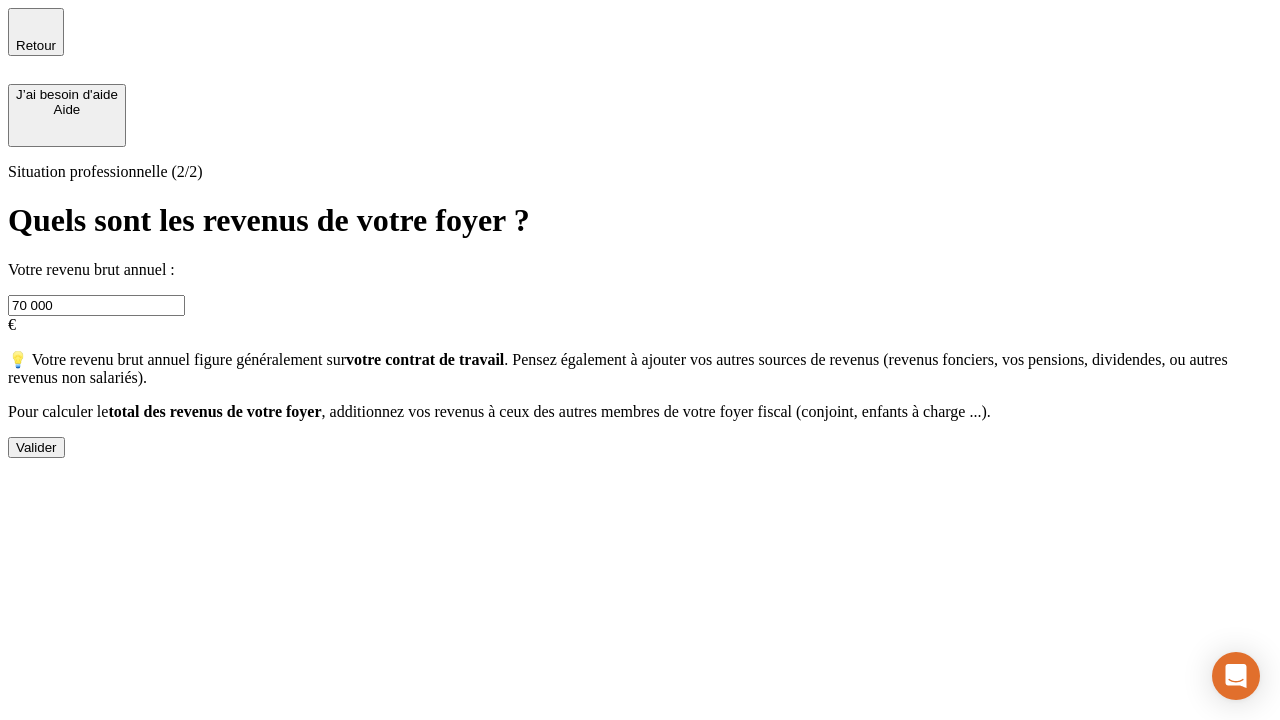type on "70 000" 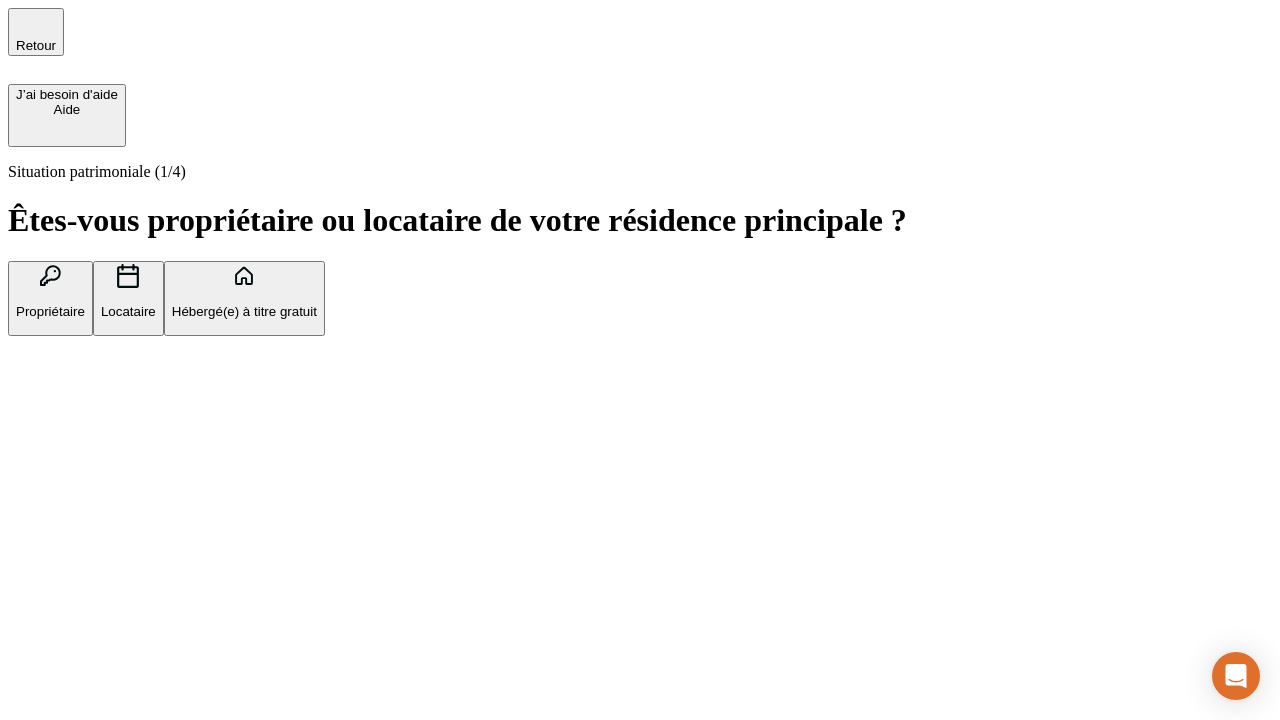 click on "Locataire" at bounding box center (128, 311) 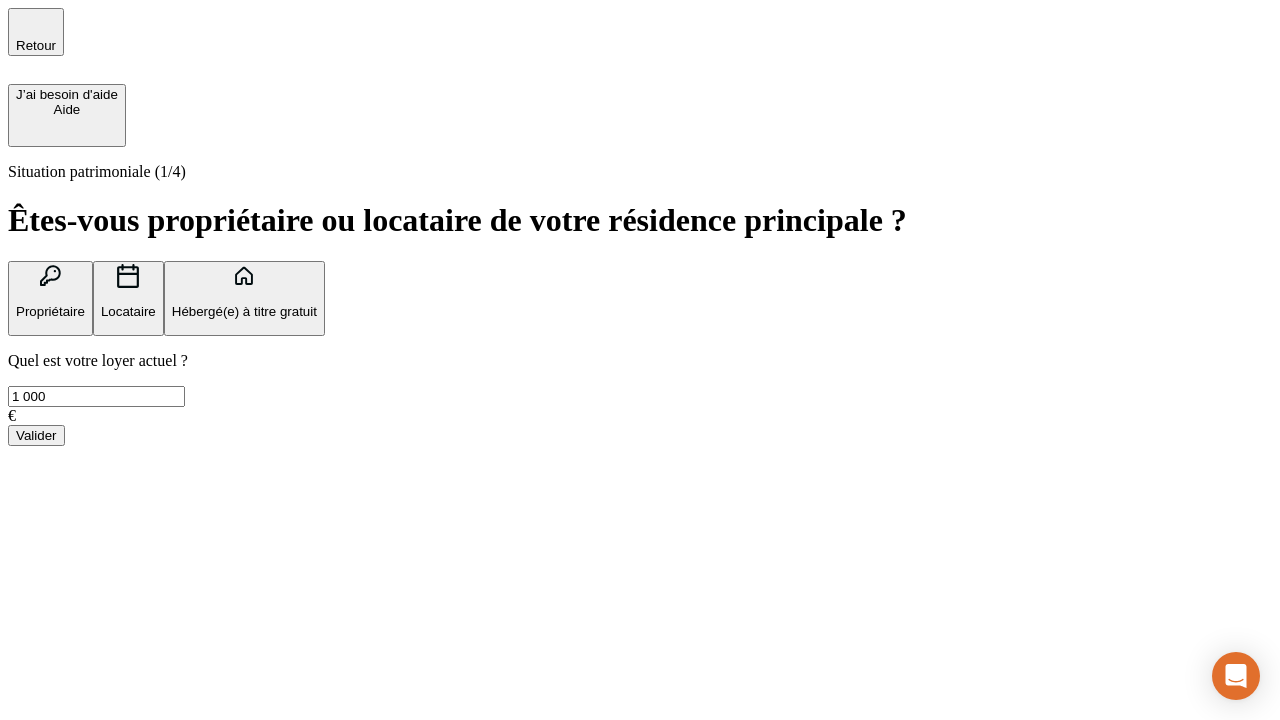 type on "1 000" 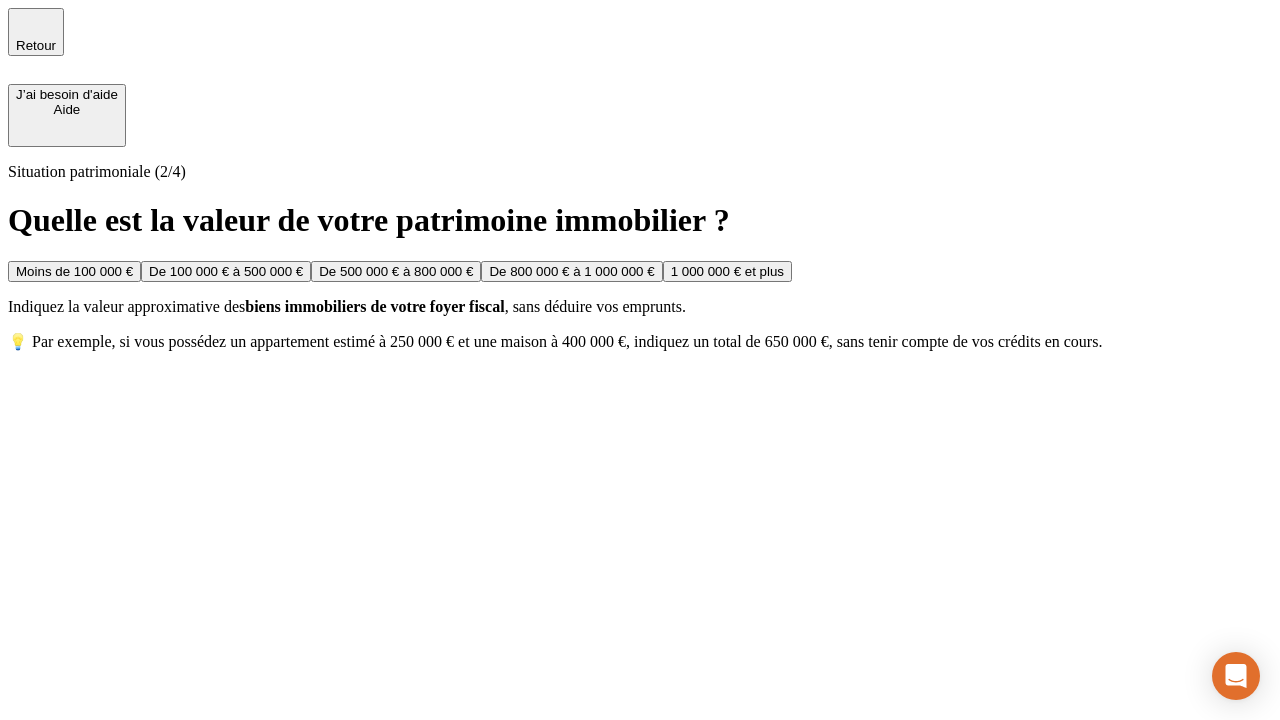 click on "De 500 000 € à 800 000 €" at bounding box center (396, 271) 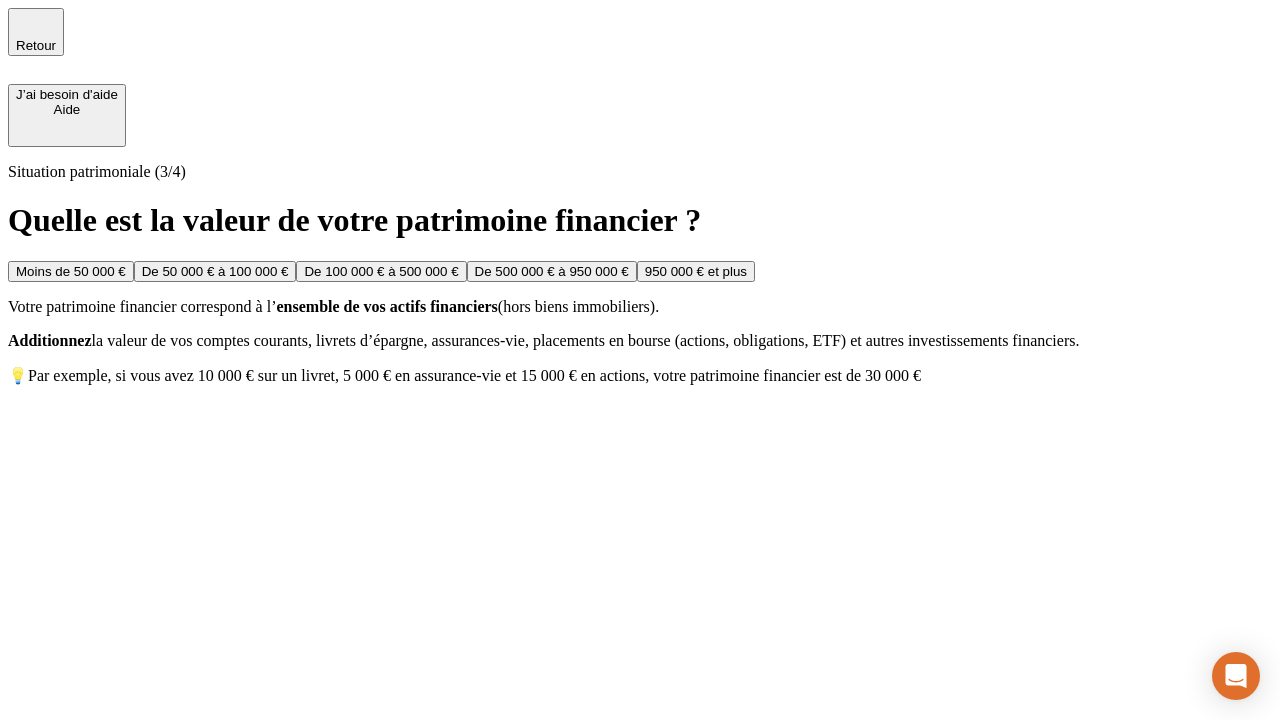 click on "Moins de 50 000 €" at bounding box center (71, 271) 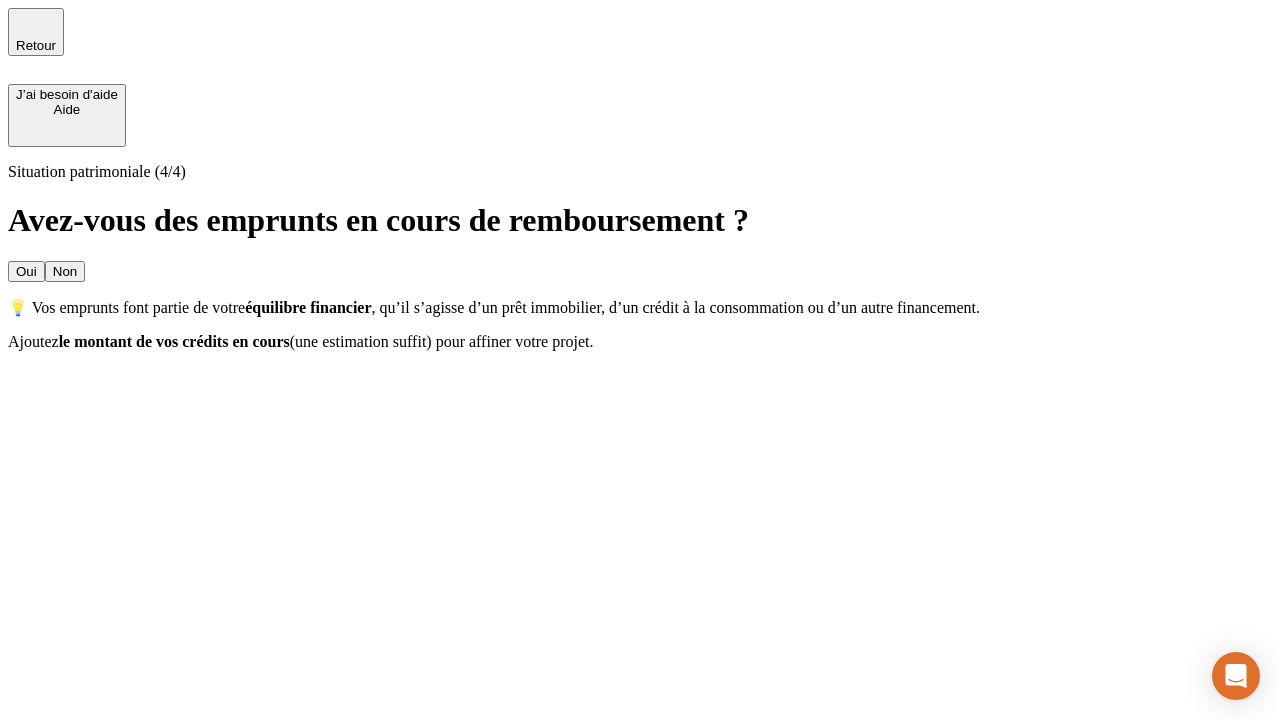 click on "Oui" at bounding box center [26, 271] 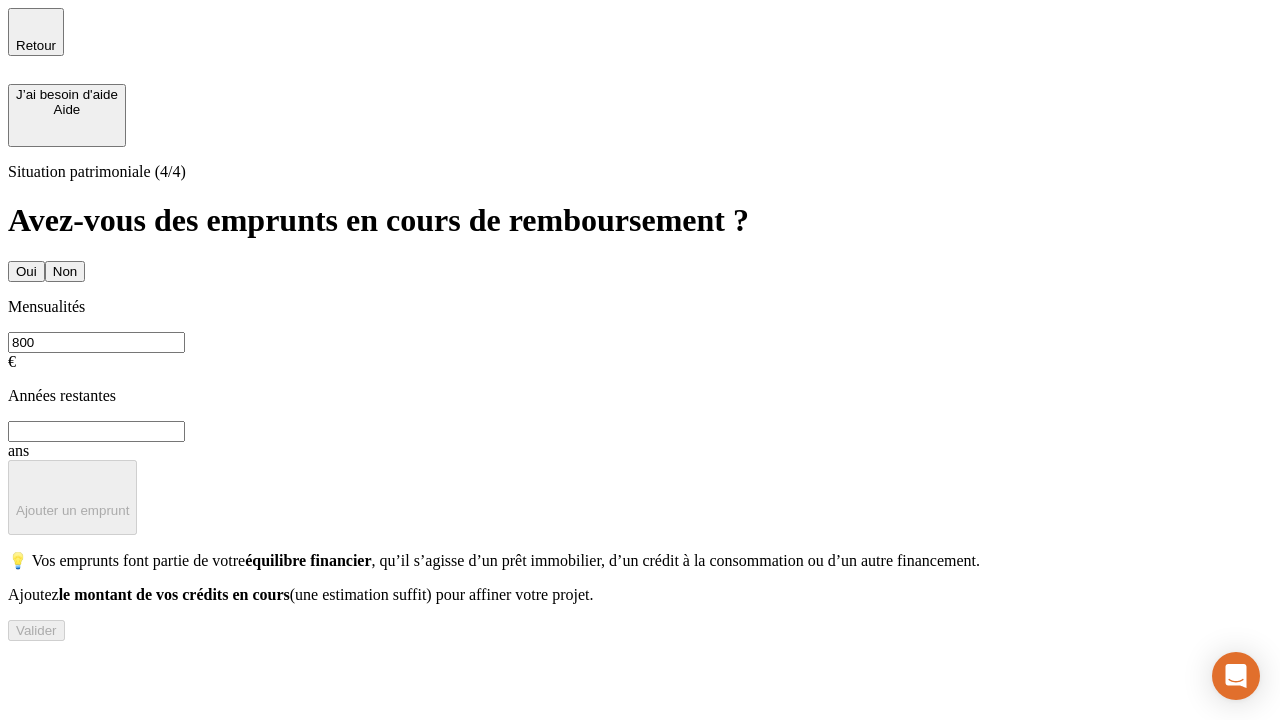 type on "800" 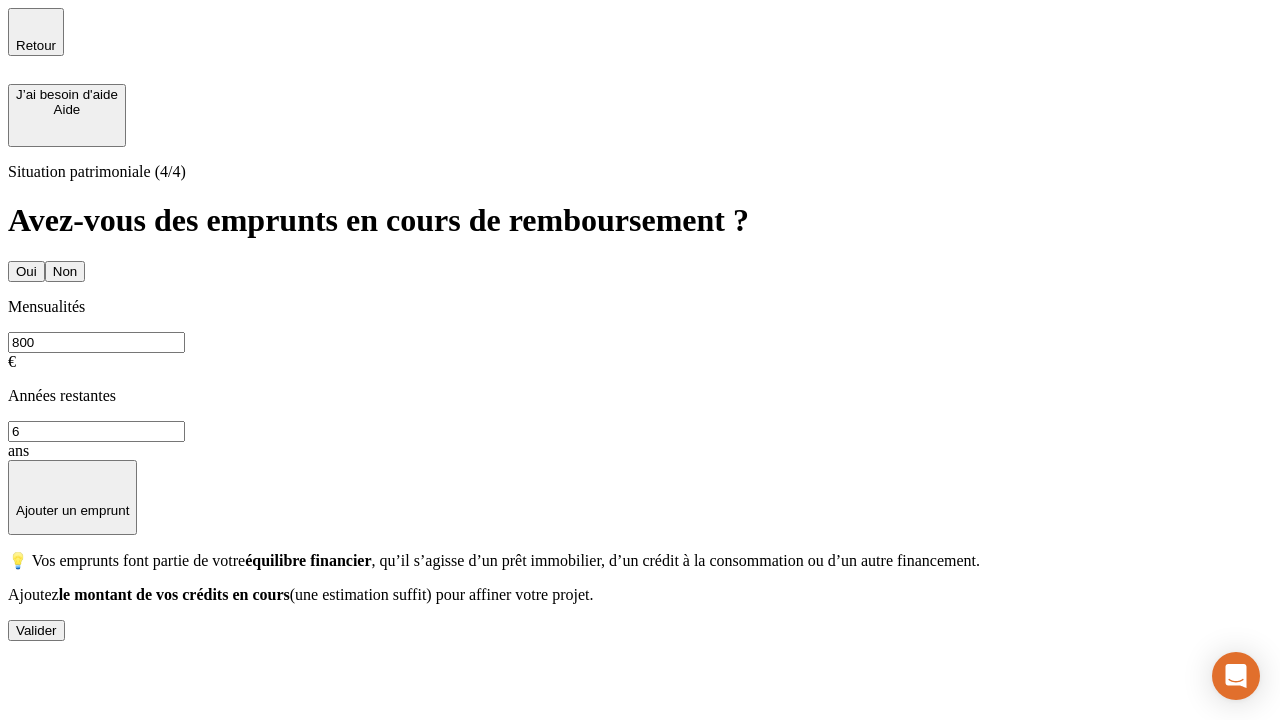 type on "6" 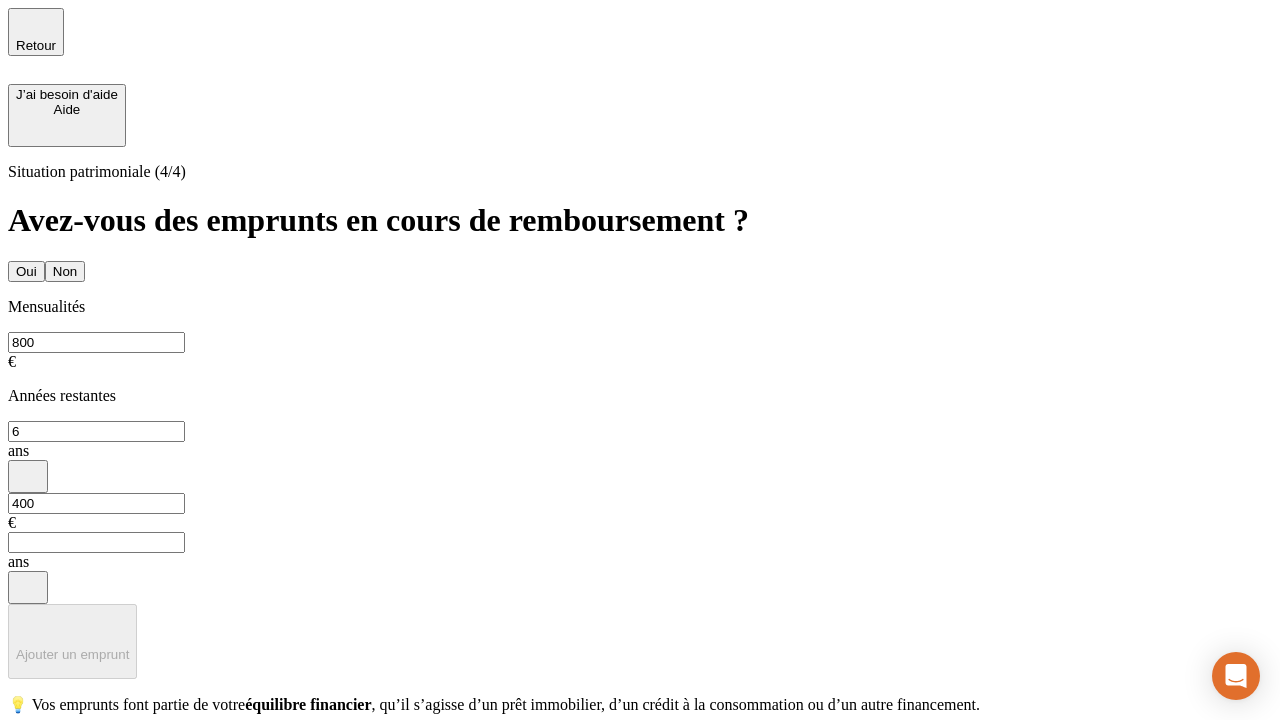 type on "400" 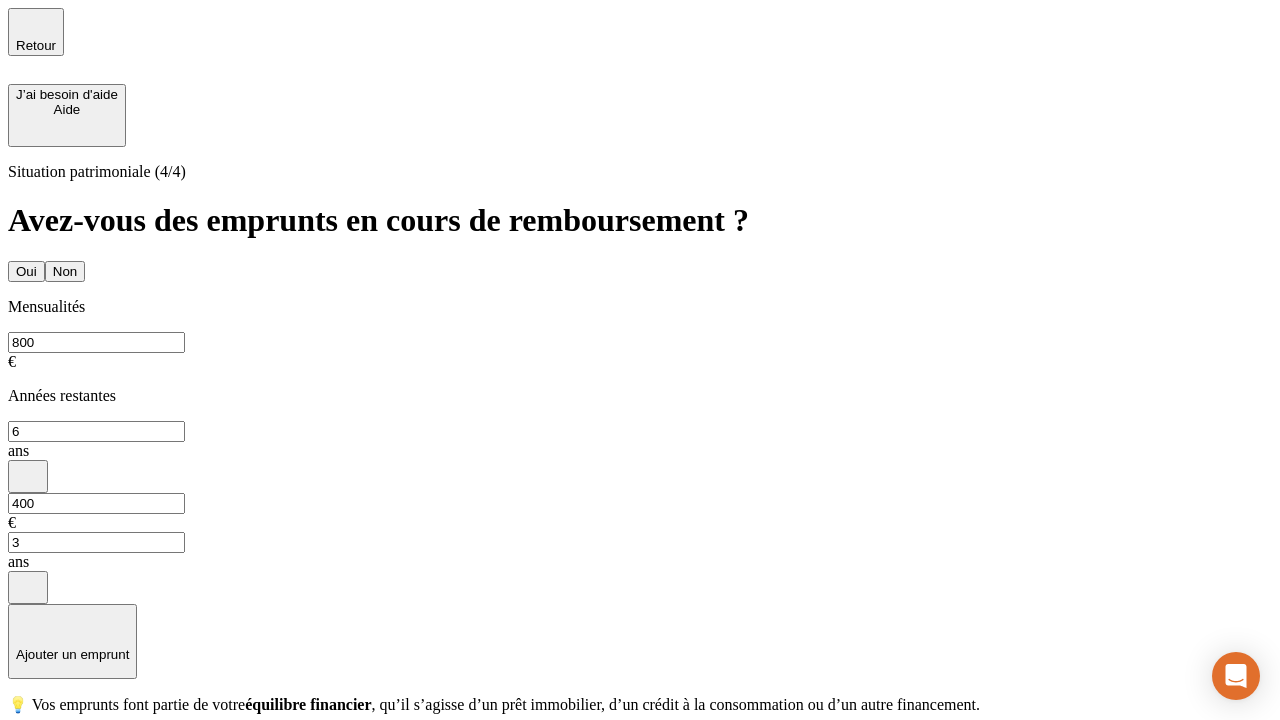 click on "Valider" at bounding box center [36, 774] 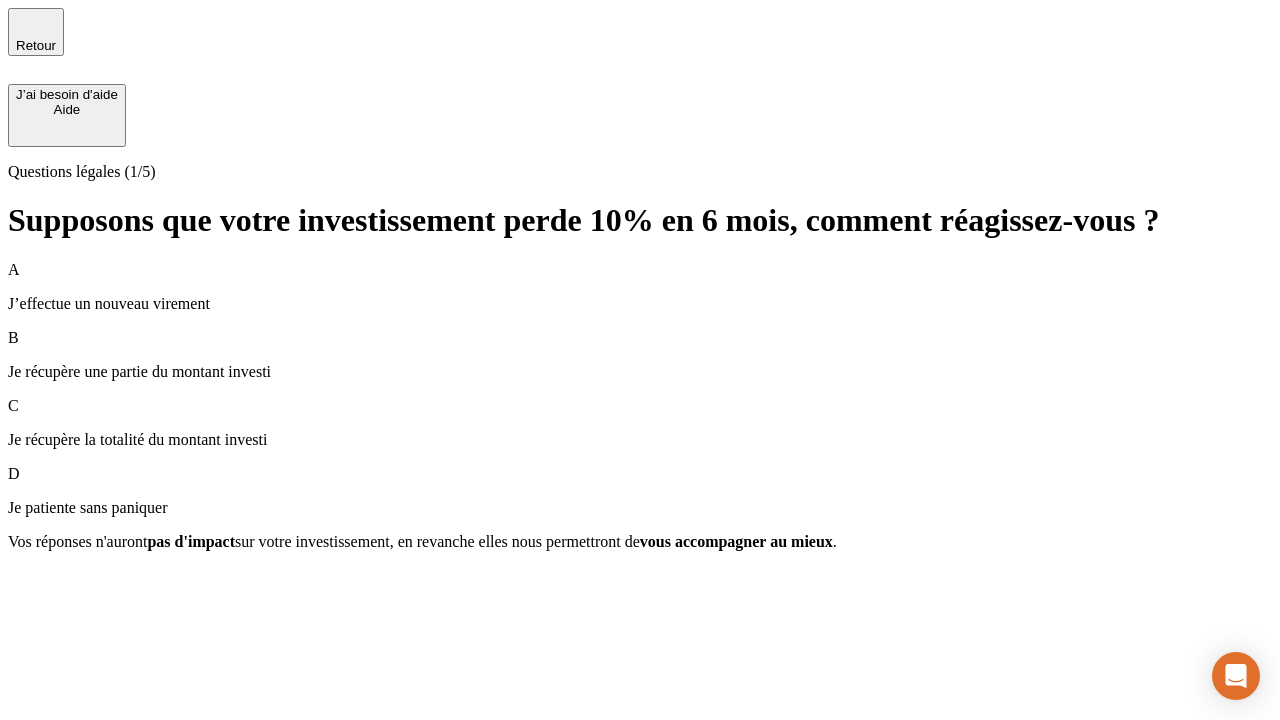 click on "Je récupère une partie du montant investi" at bounding box center [640, 372] 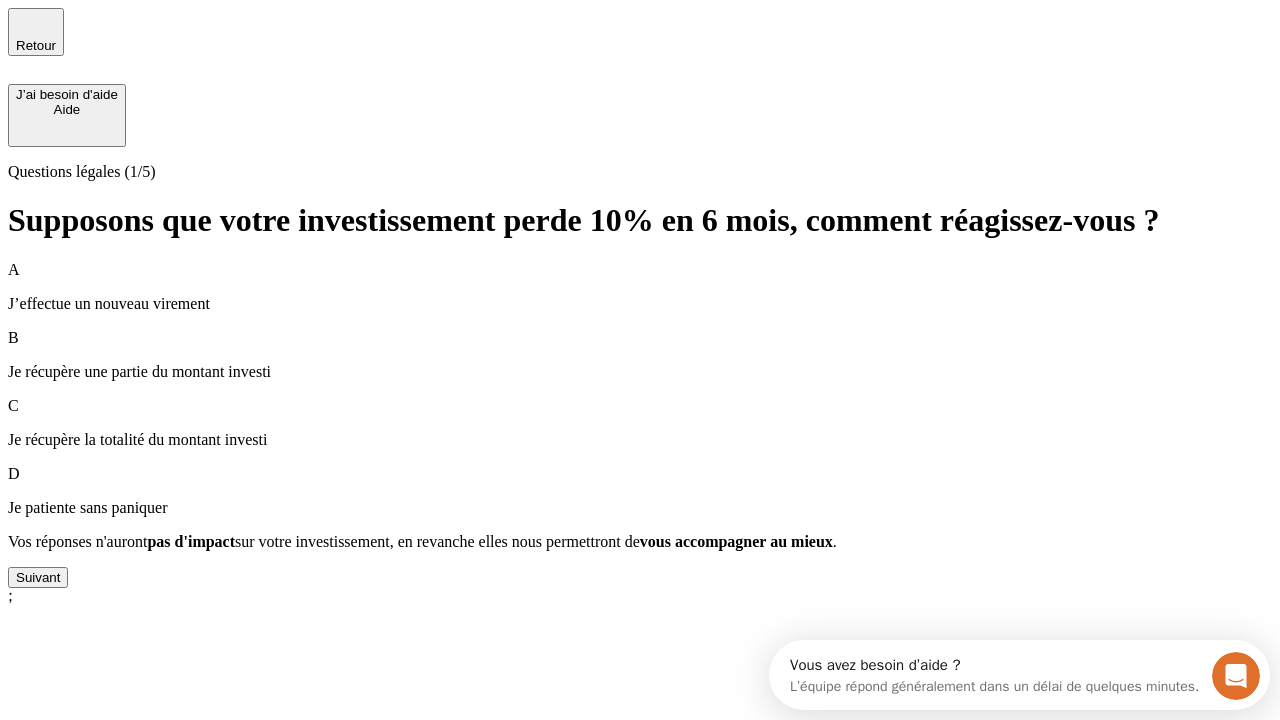 scroll, scrollTop: 0, scrollLeft: 0, axis: both 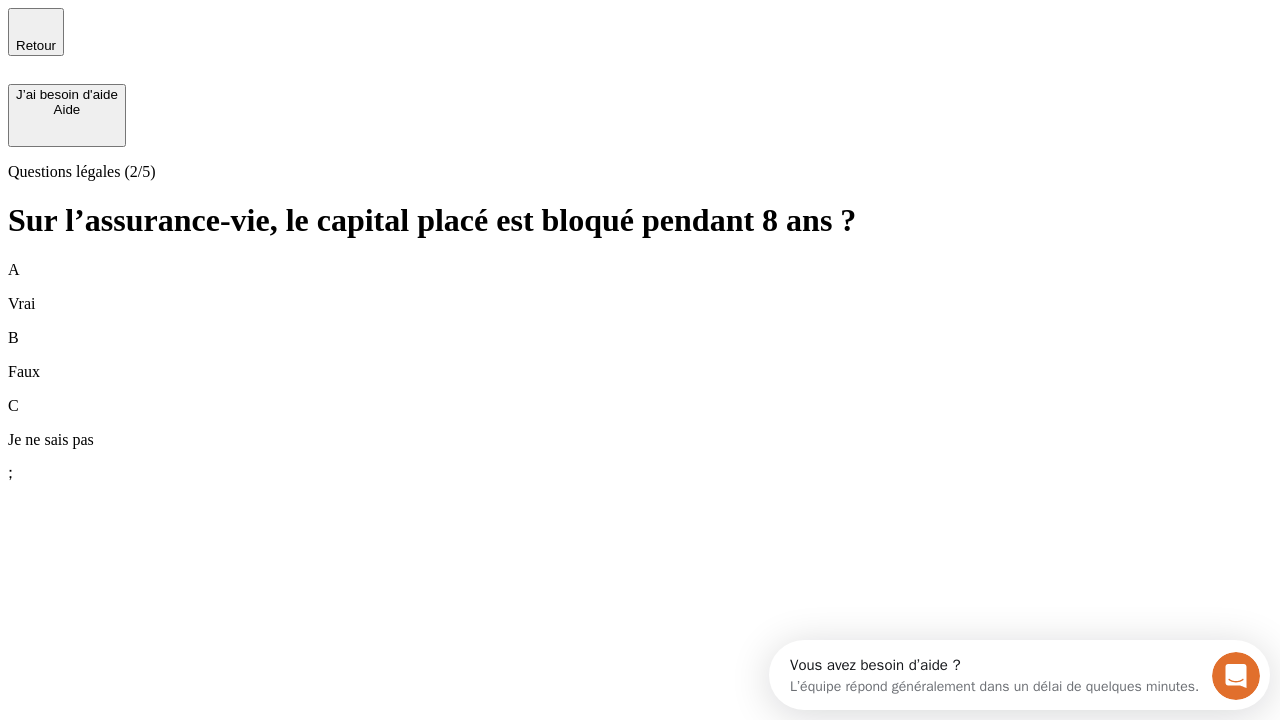 click on "B Faux" at bounding box center (640, 355) 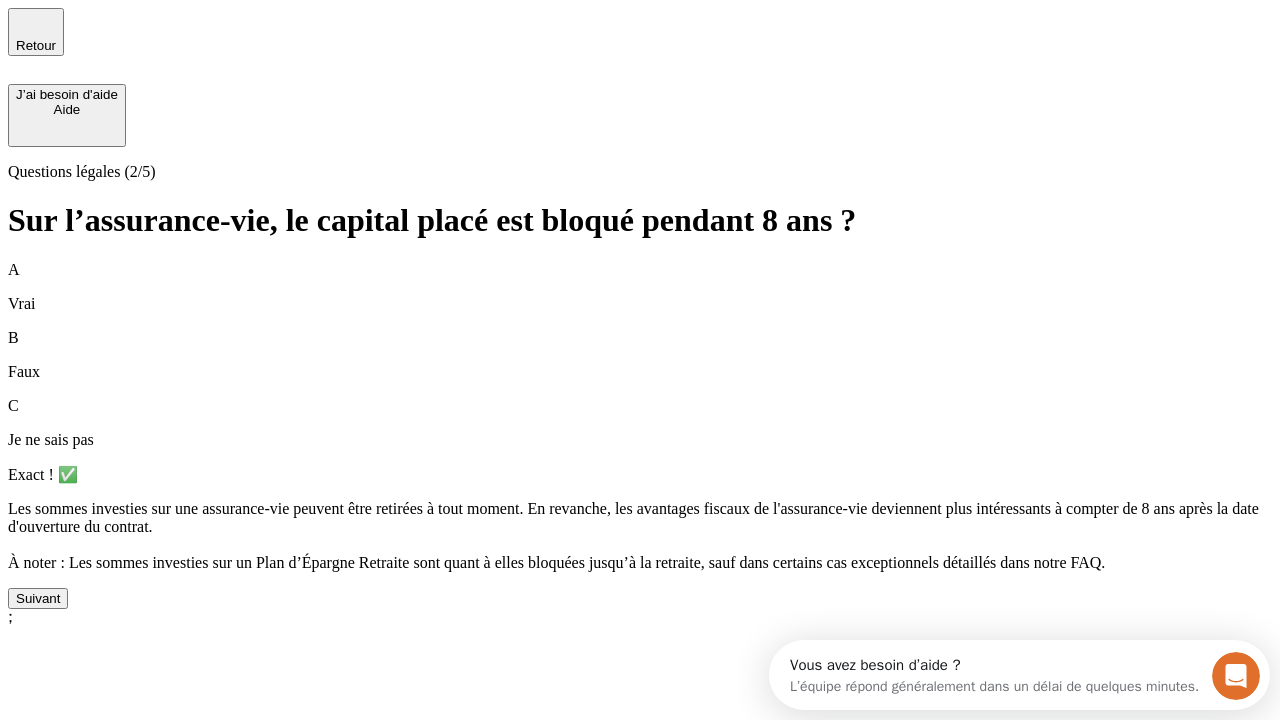 click on "Suivant" at bounding box center (38, 598) 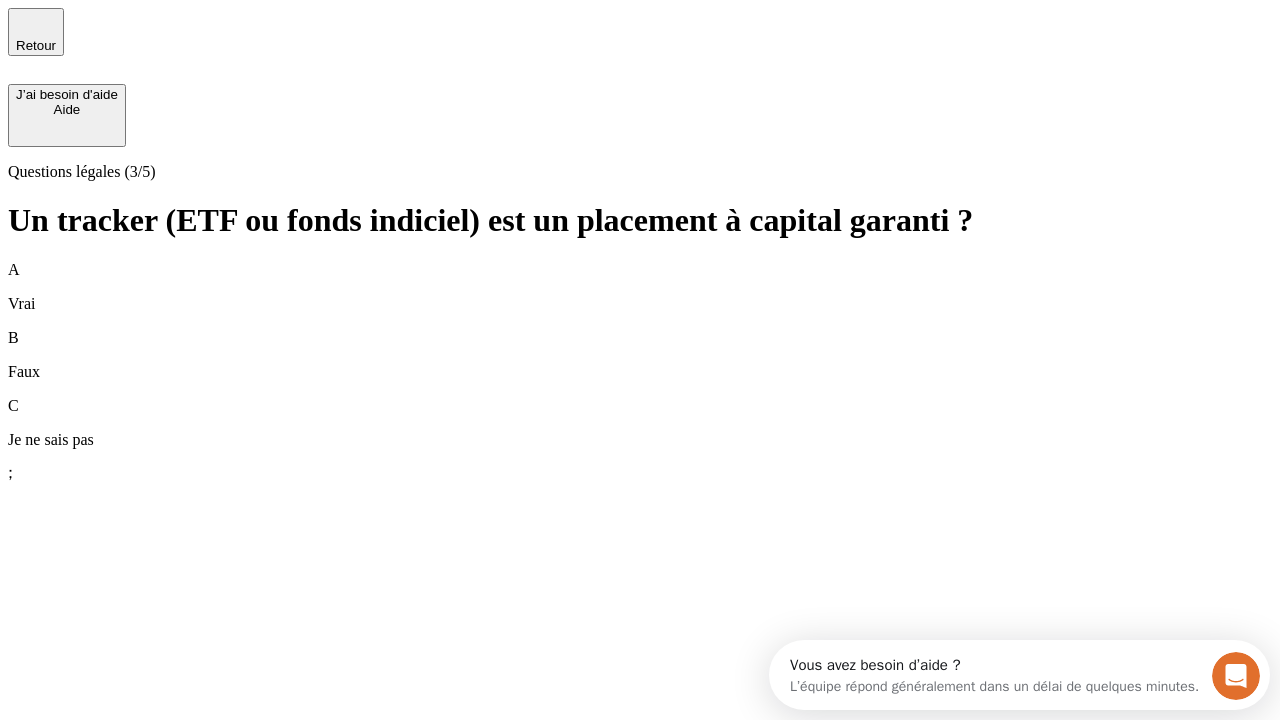 click on "B Faux" at bounding box center (640, 355) 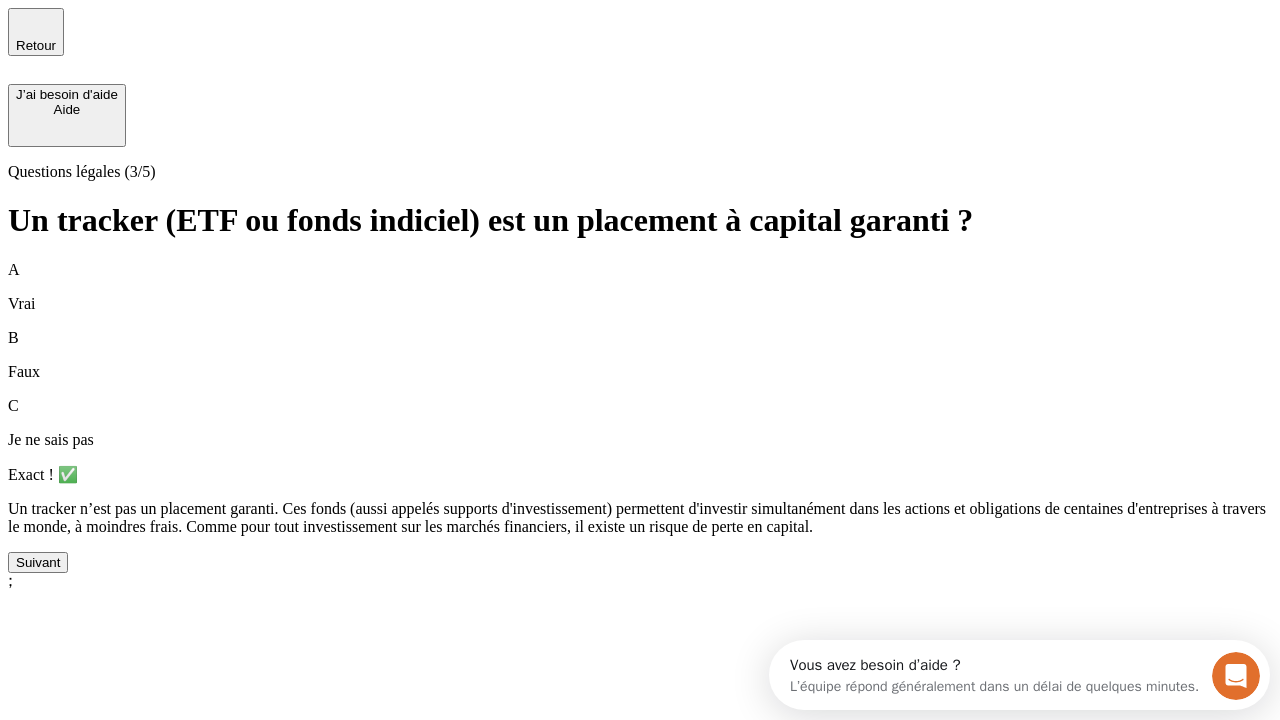 click on "Suivant" at bounding box center (38, 562) 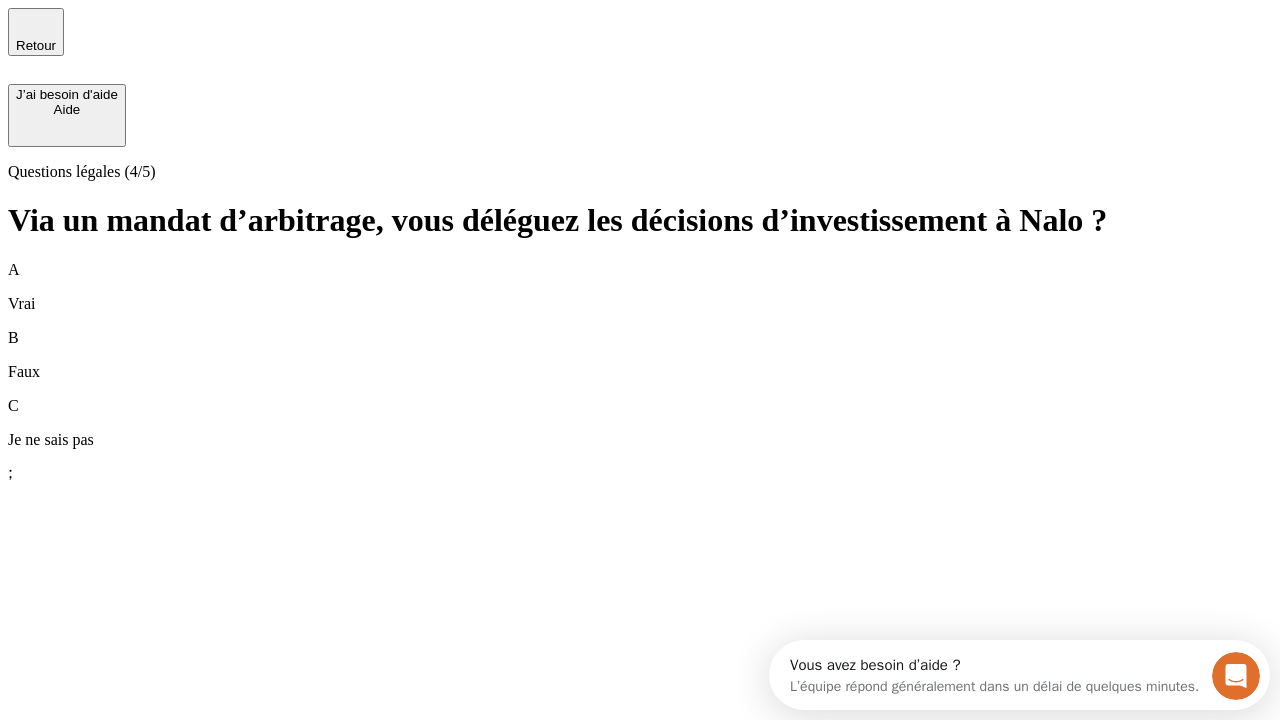 click on "A Vrai" at bounding box center [640, 287] 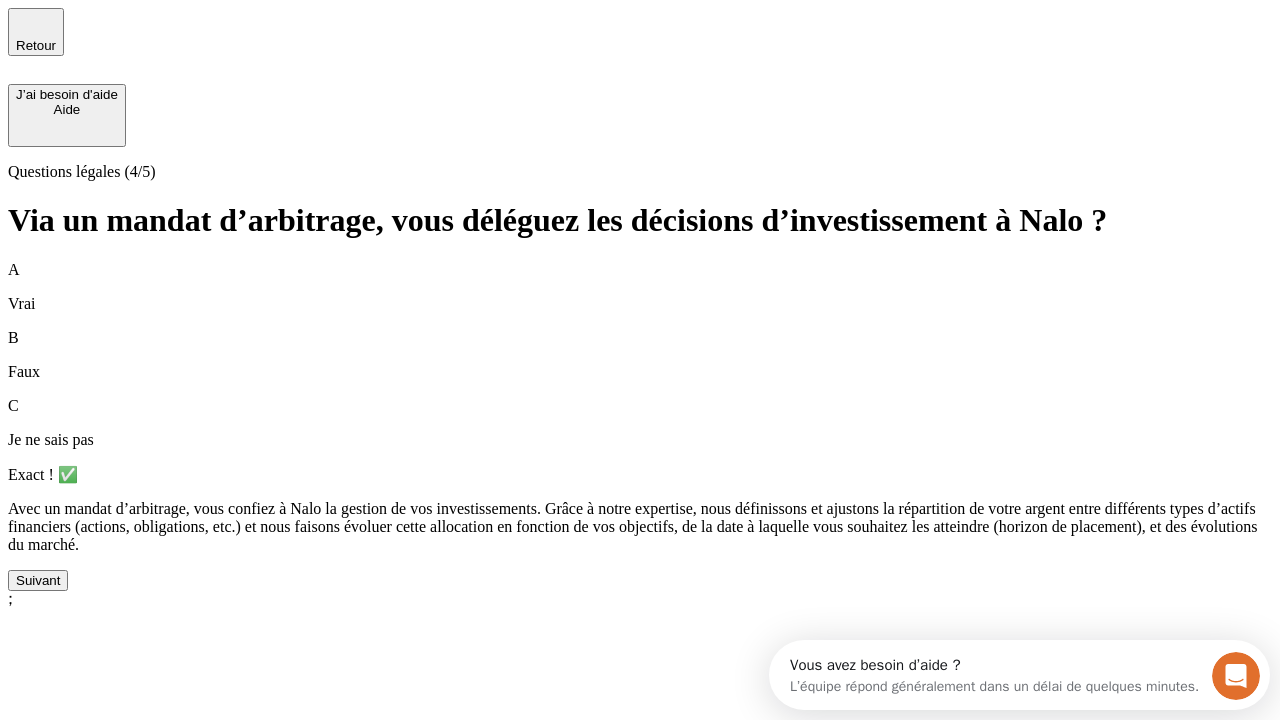 click on "Suivant" at bounding box center (38, 580) 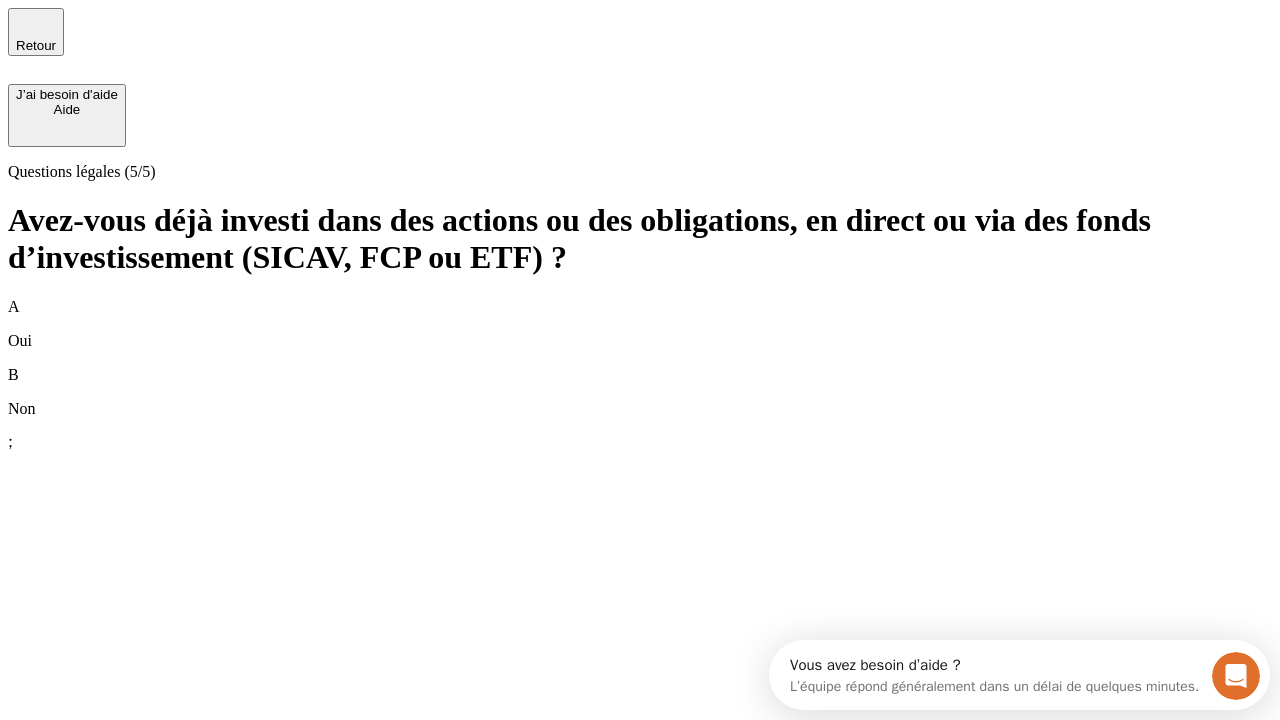 click on "B Non" at bounding box center [640, 392] 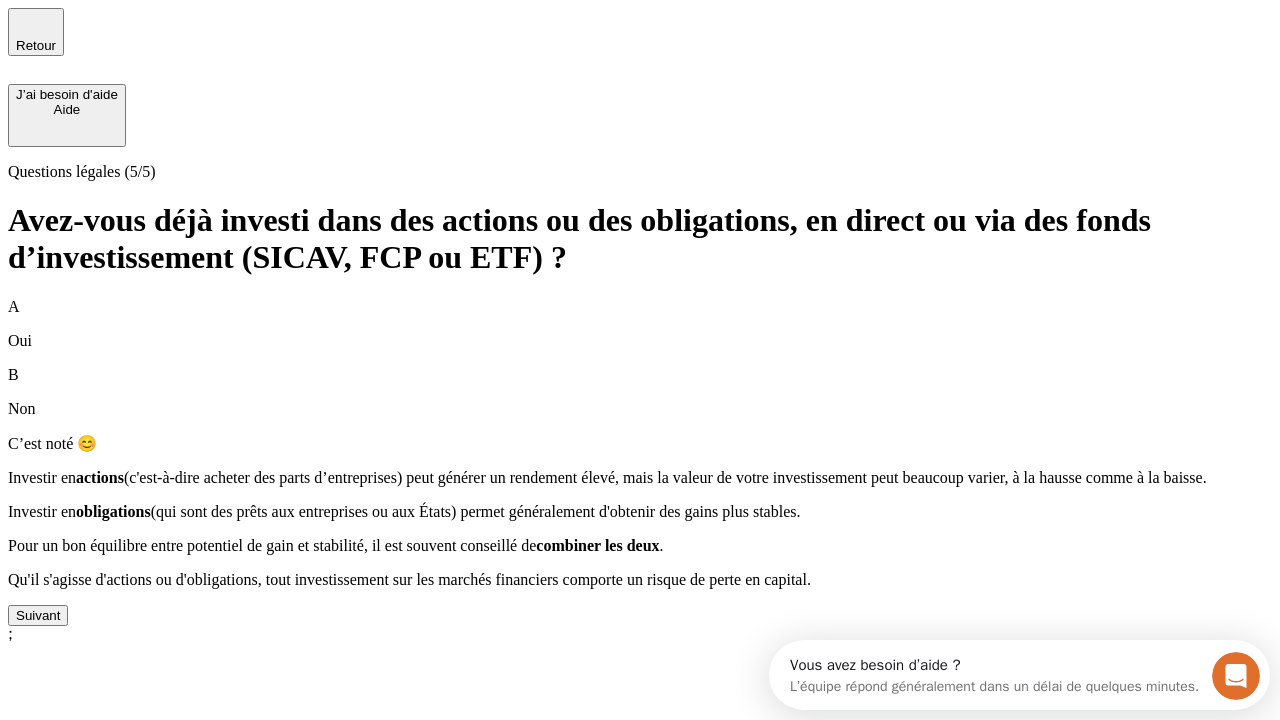 click on "Suivant" at bounding box center (38, 615) 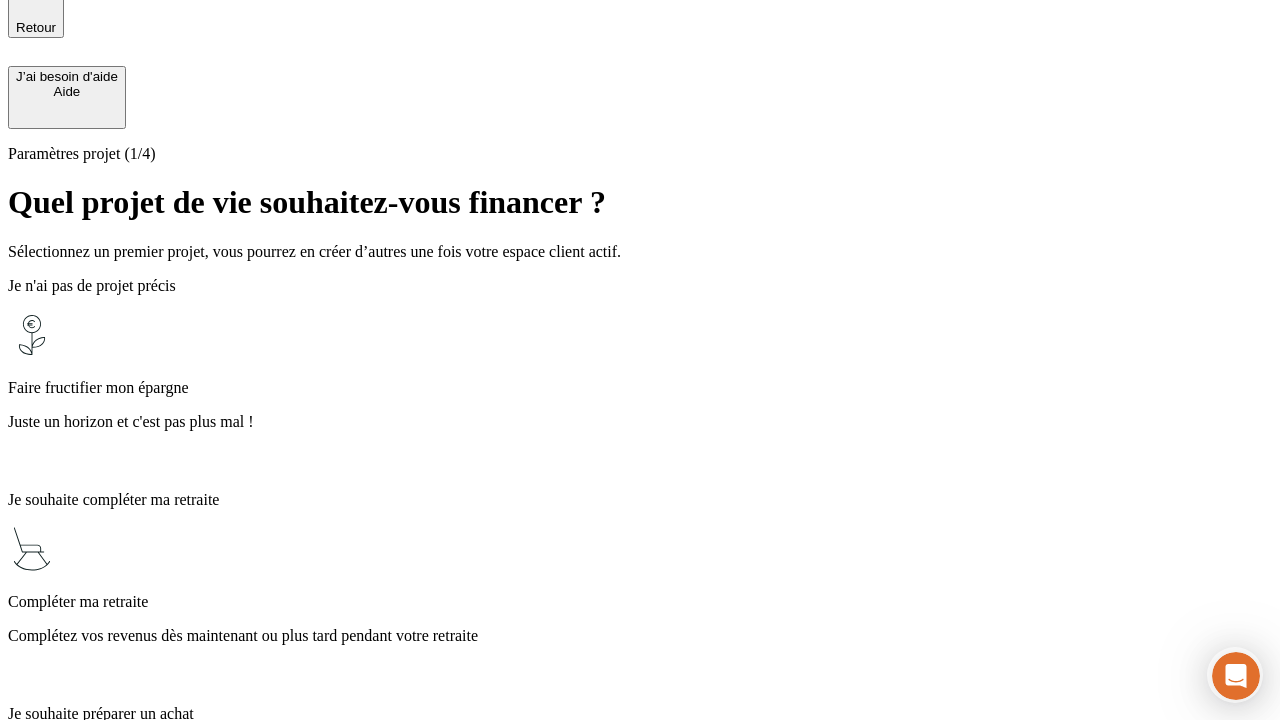 scroll, scrollTop: 56, scrollLeft: 0, axis: vertical 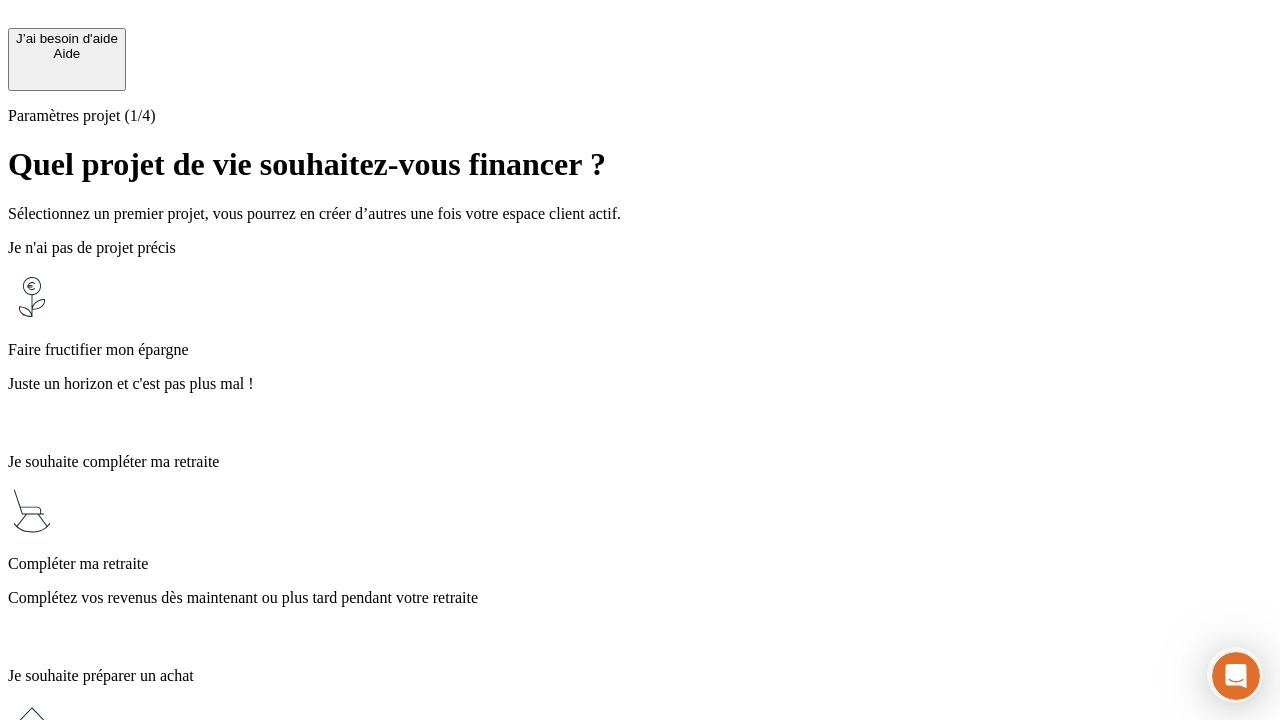 click on "Complétez vos revenus dès maintenant ou plus tard pendant votre retraite" at bounding box center (640, 598) 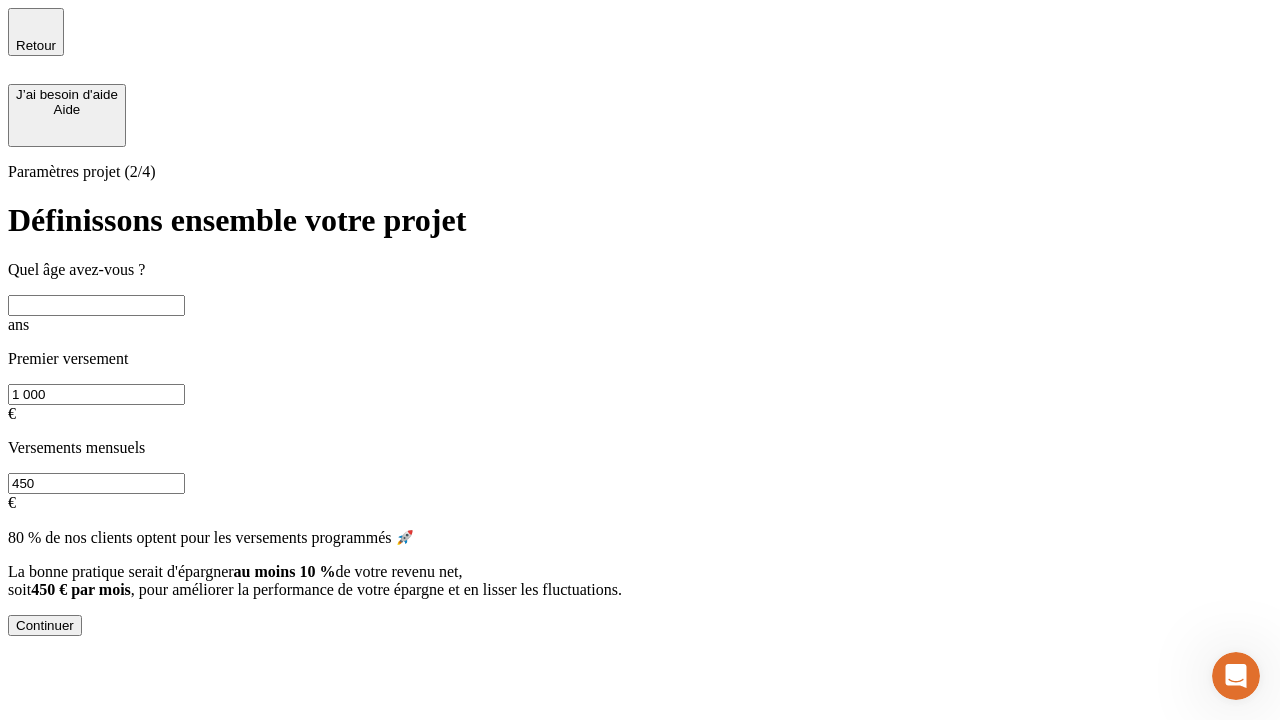 scroll, scrollTop: 0, scrollLeft: 0, axis: both 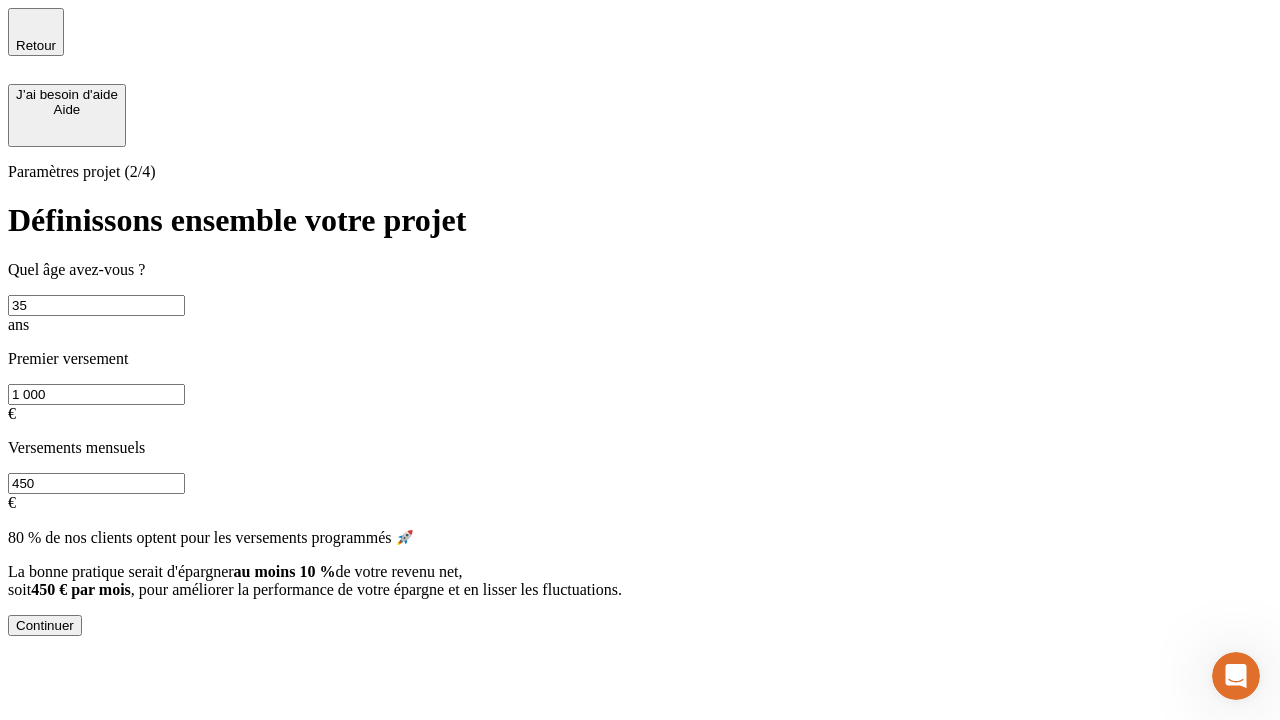 type on "35" 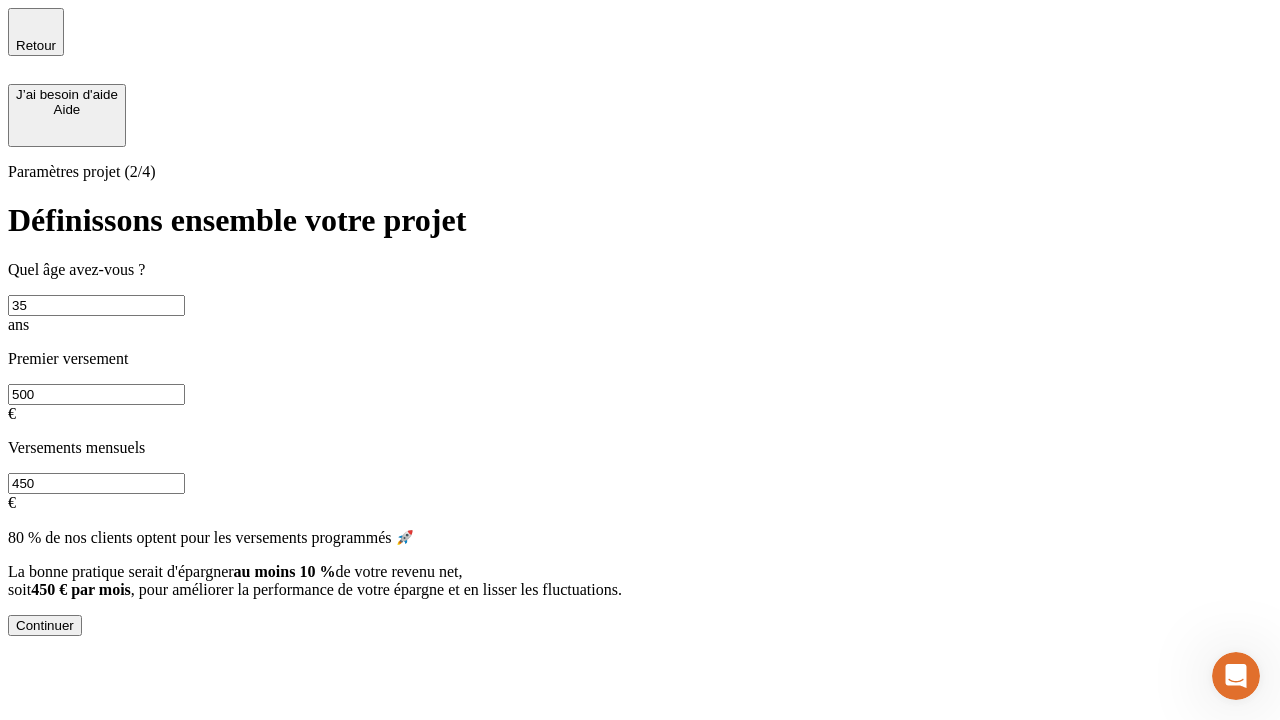 type on "500" 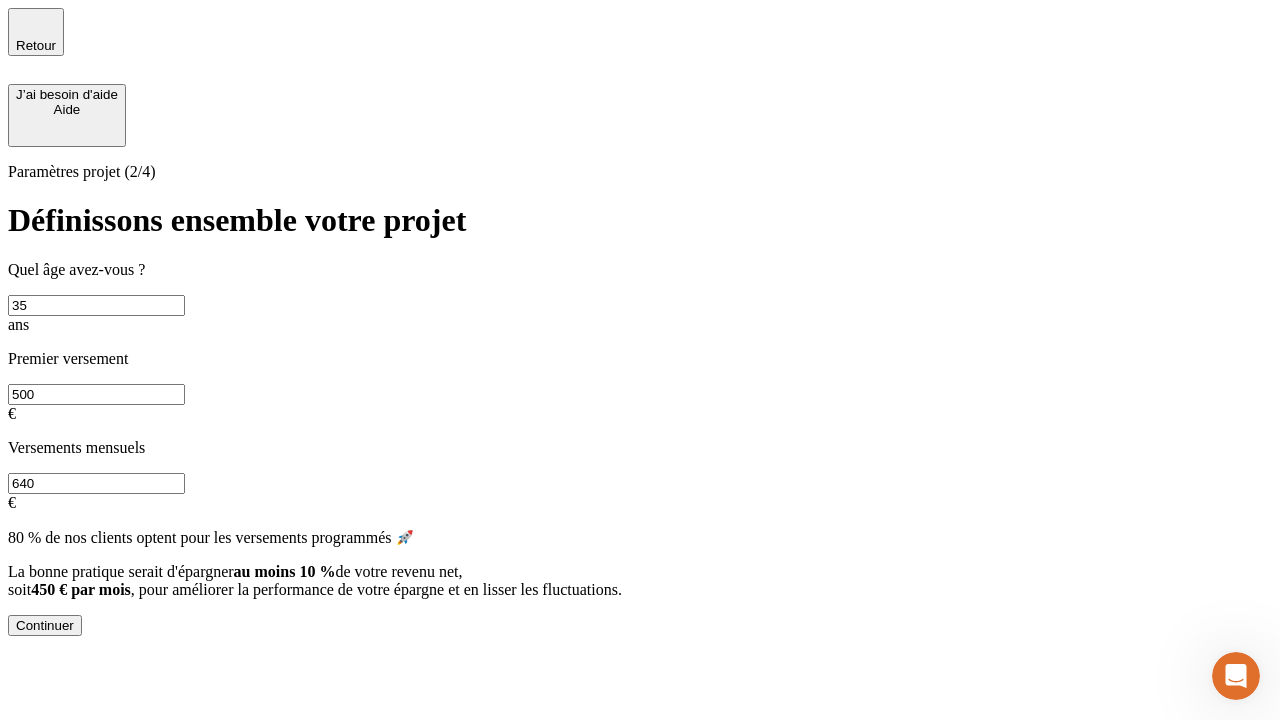 type on "640" 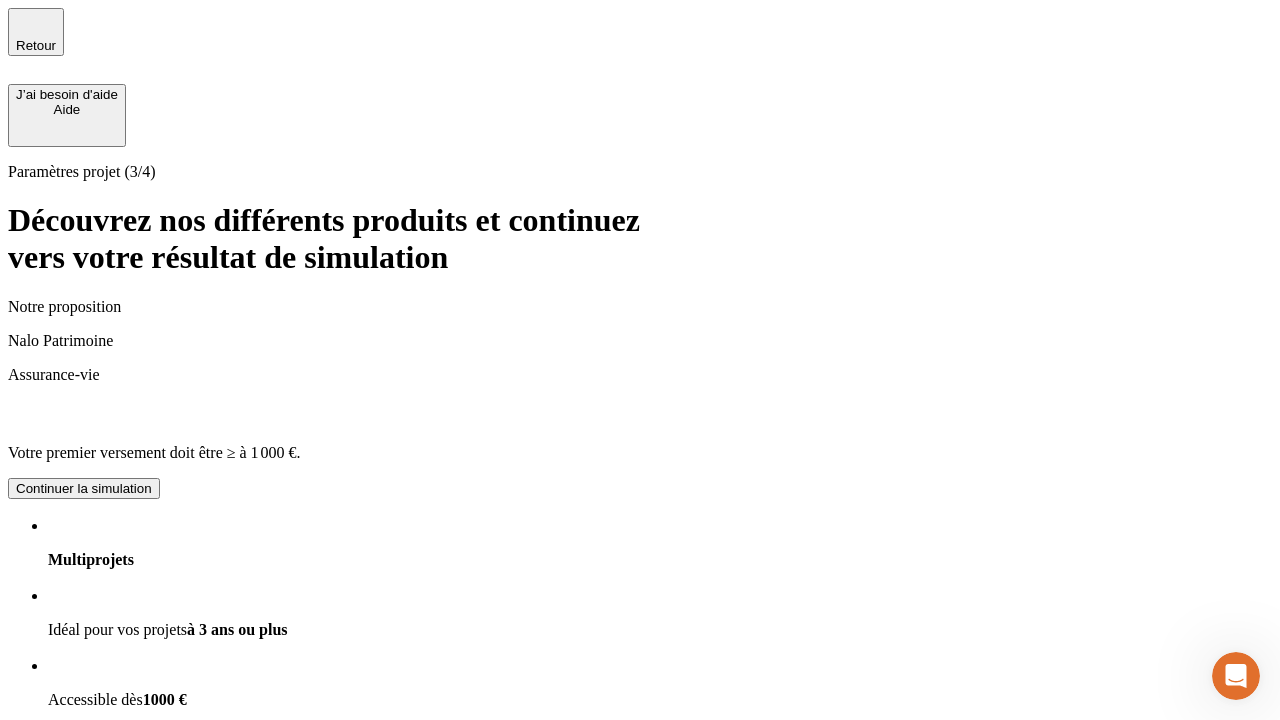 click on "Continuer la simulation" at bounding box center (84, 928) 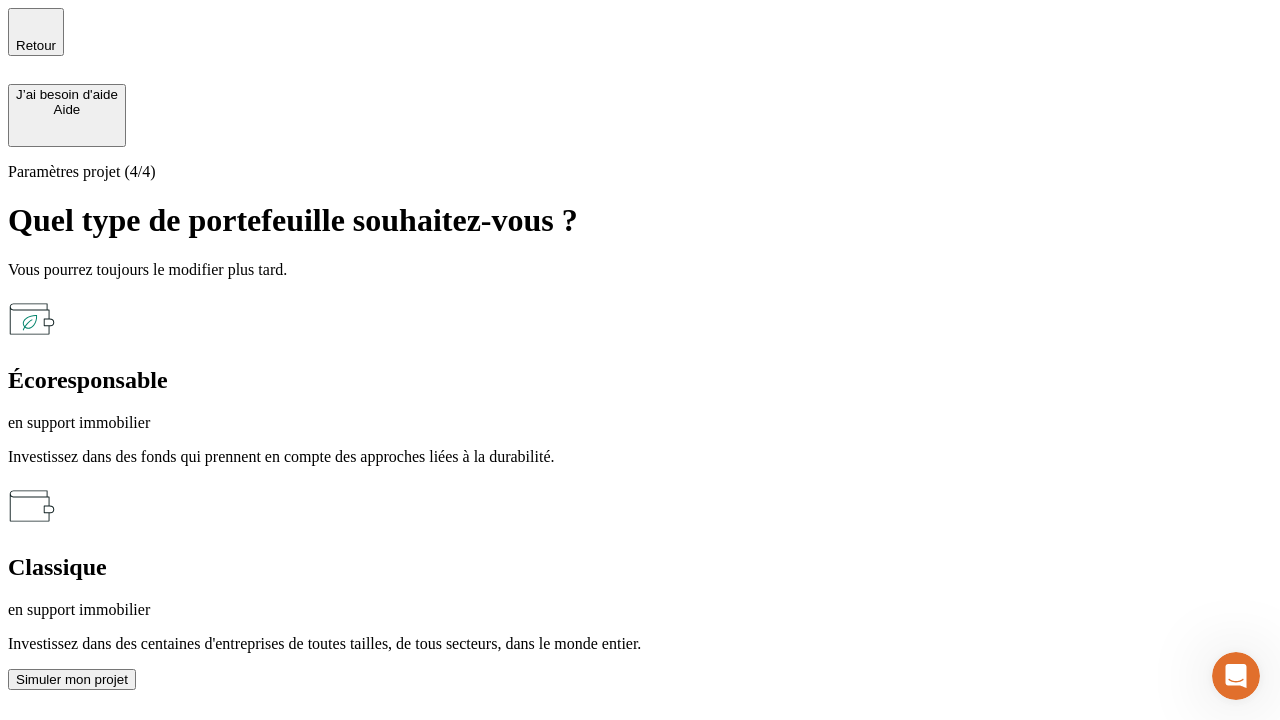 click on "en support immobilier" at bounding box center [640, 610] 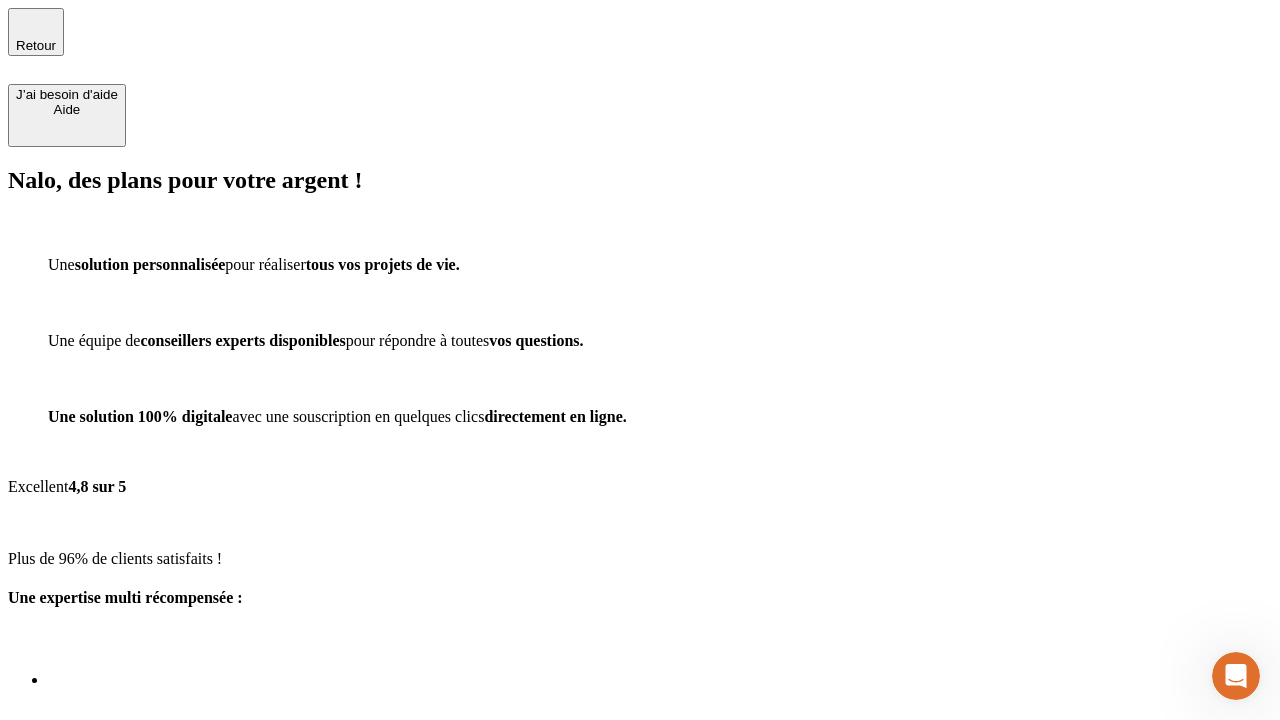 click on "Découvrir ma simulation" at bounding box center [87, 840] 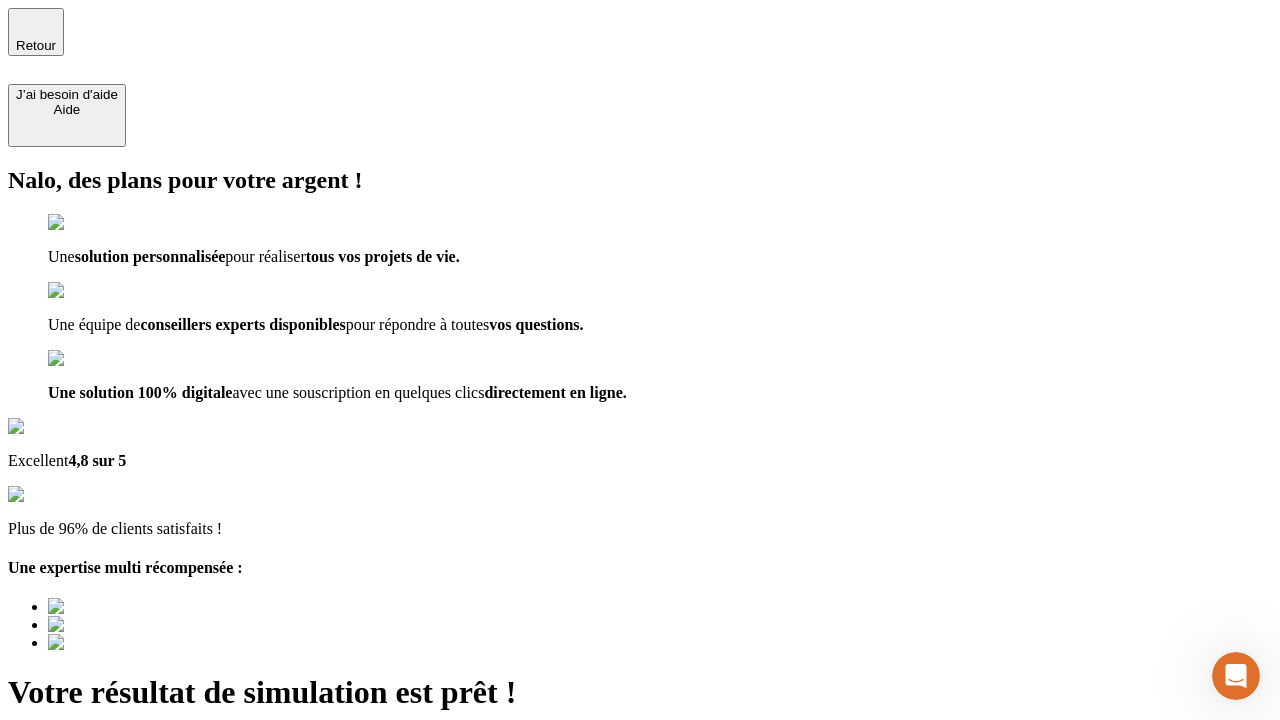 type on "[EMAIL]" 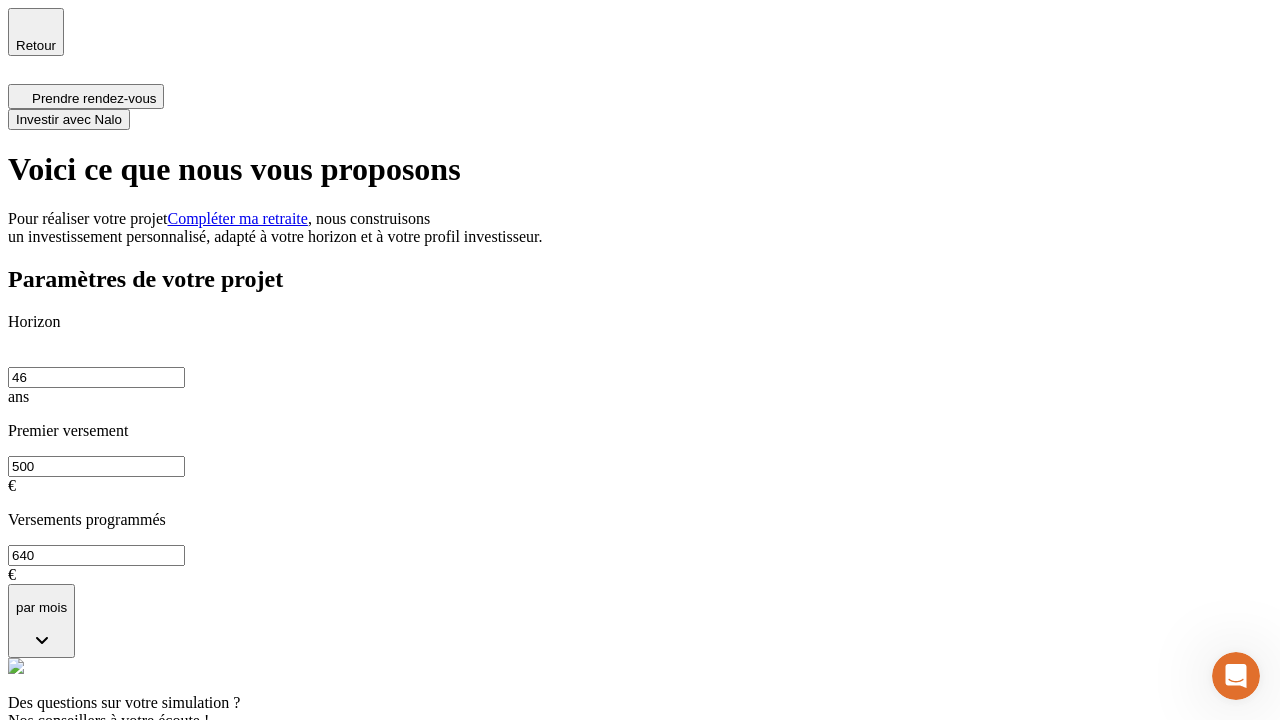 click on "Investir avec Nalo" at bounding box center [69, 119] 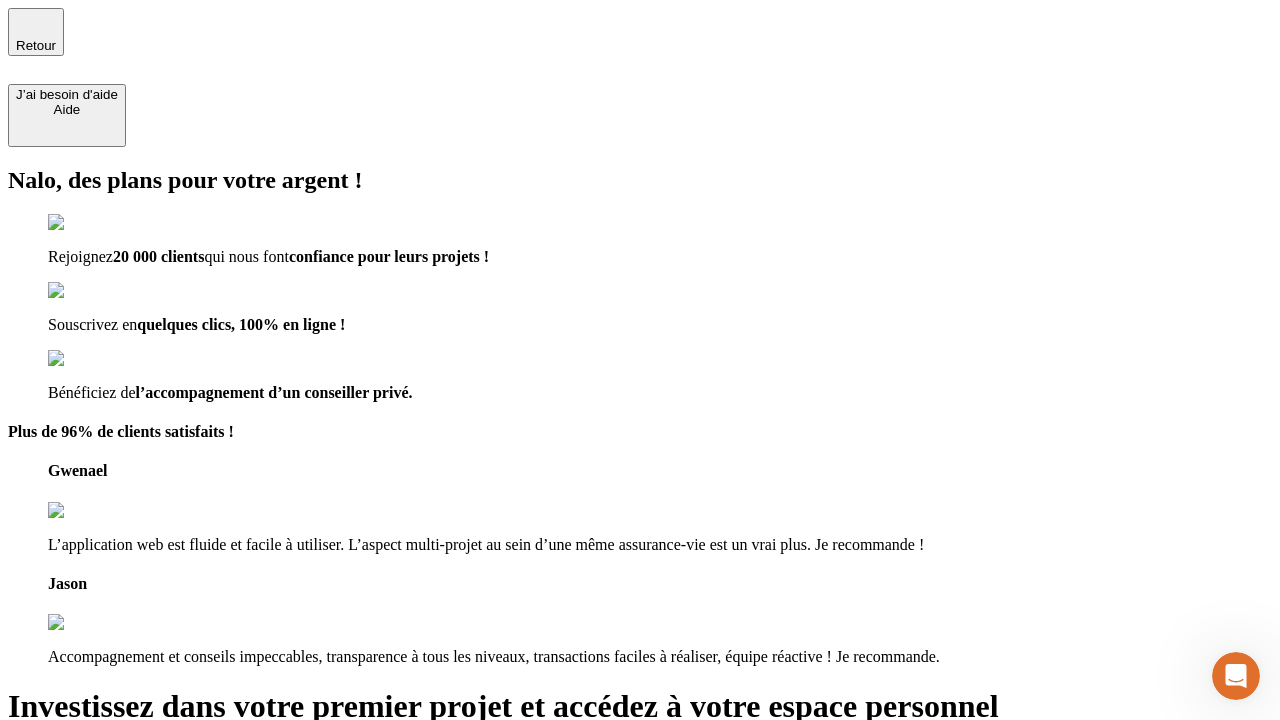 type on "[EMAIL]" 